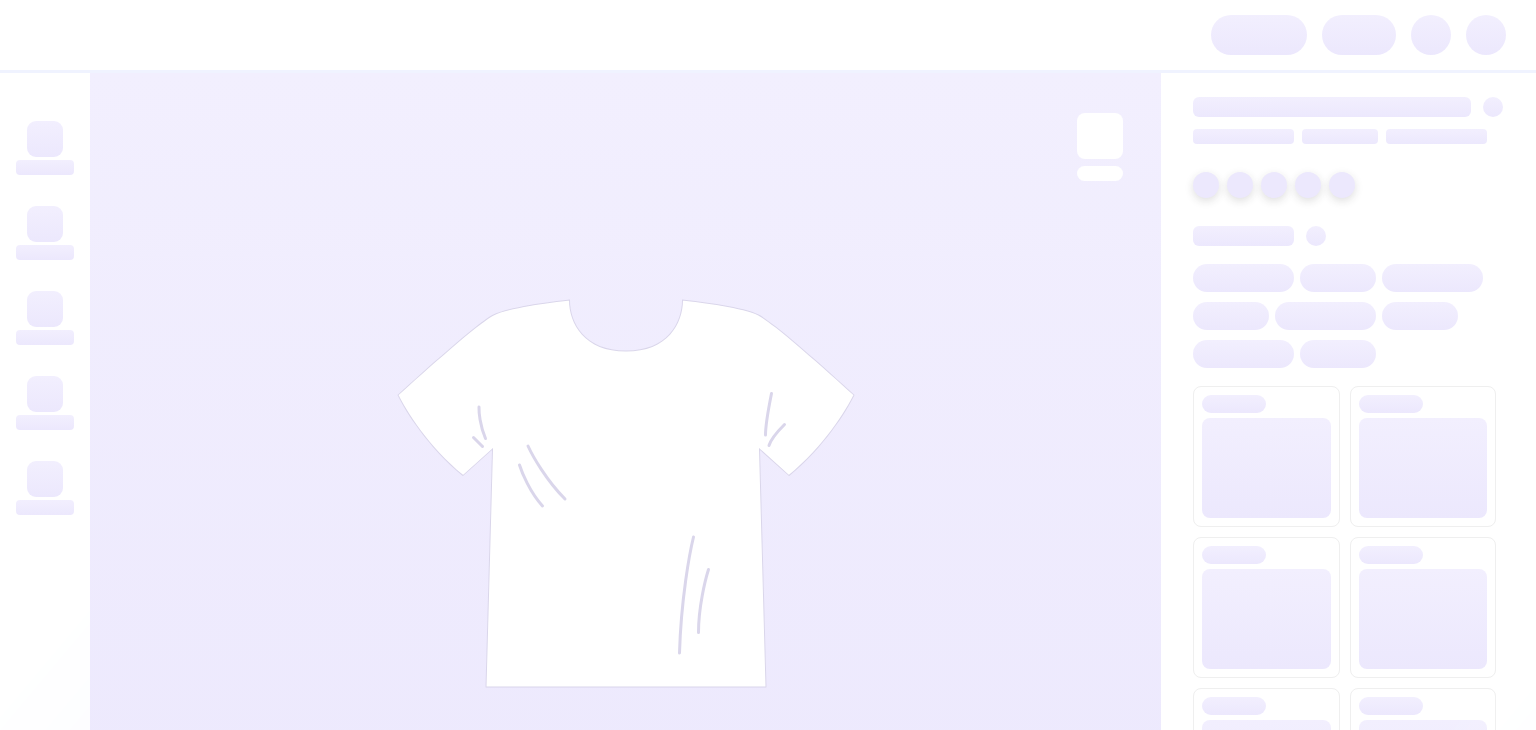 scroll, scrollTop: 0, scrollLeft: 0, axis: both 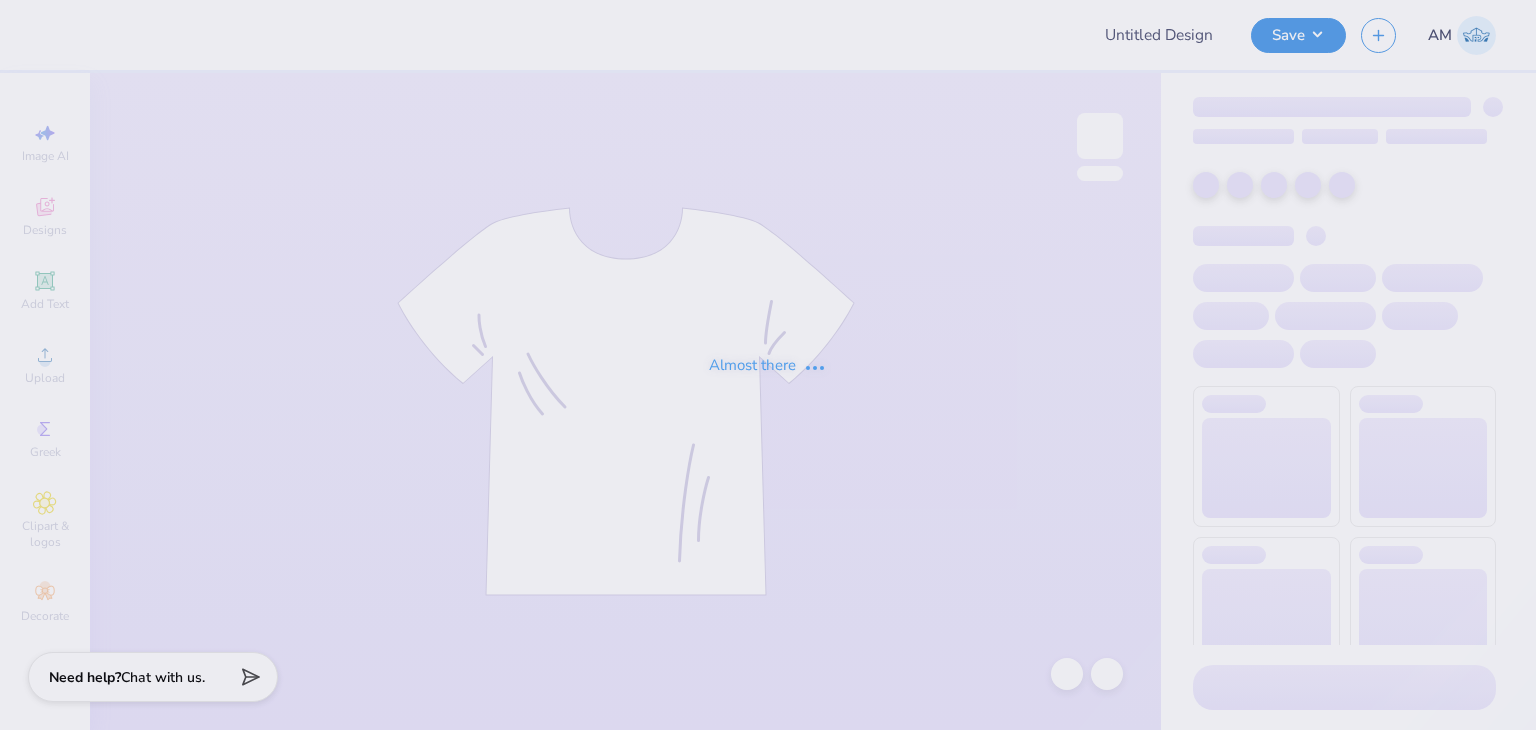 type on "Anthro design" 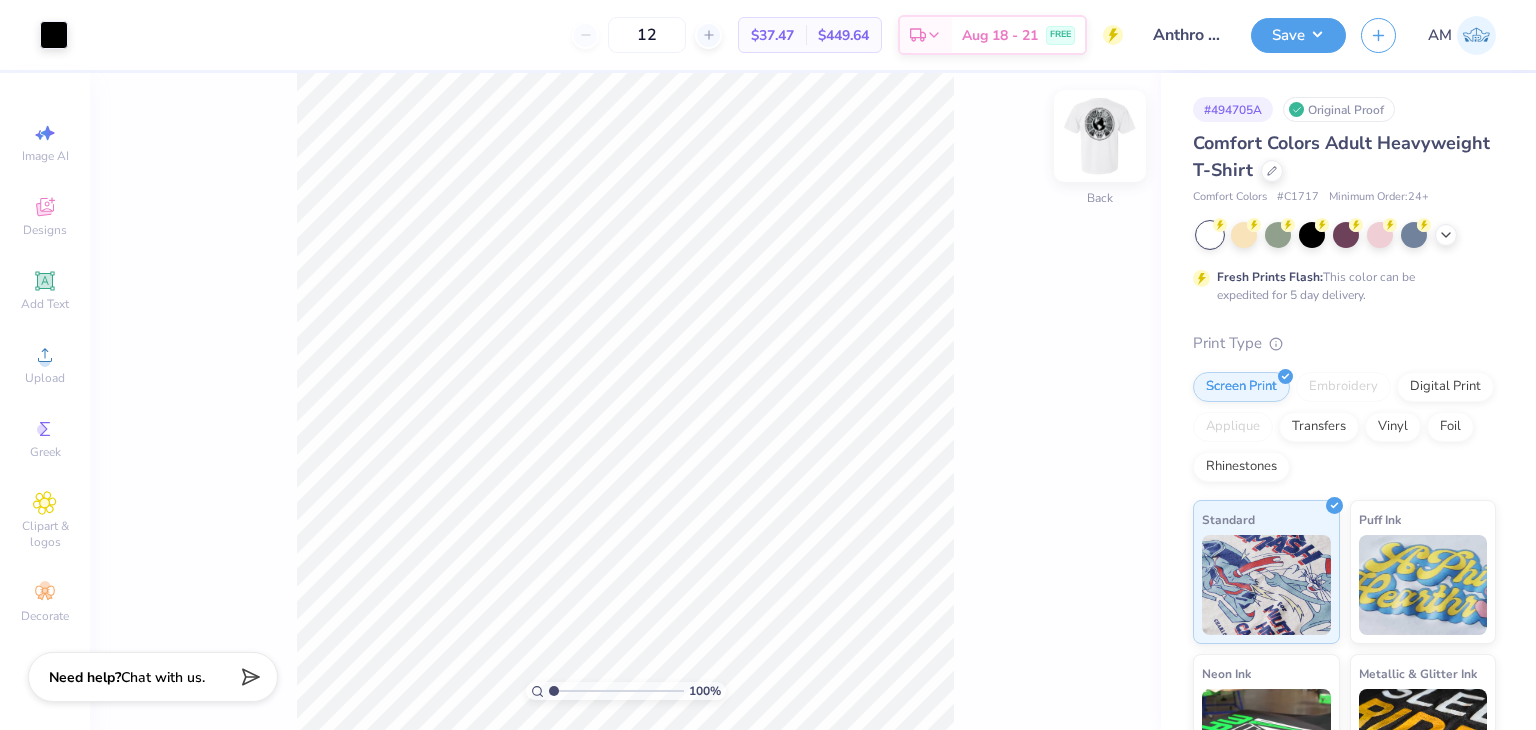 click at bounding box center [1100, 136] 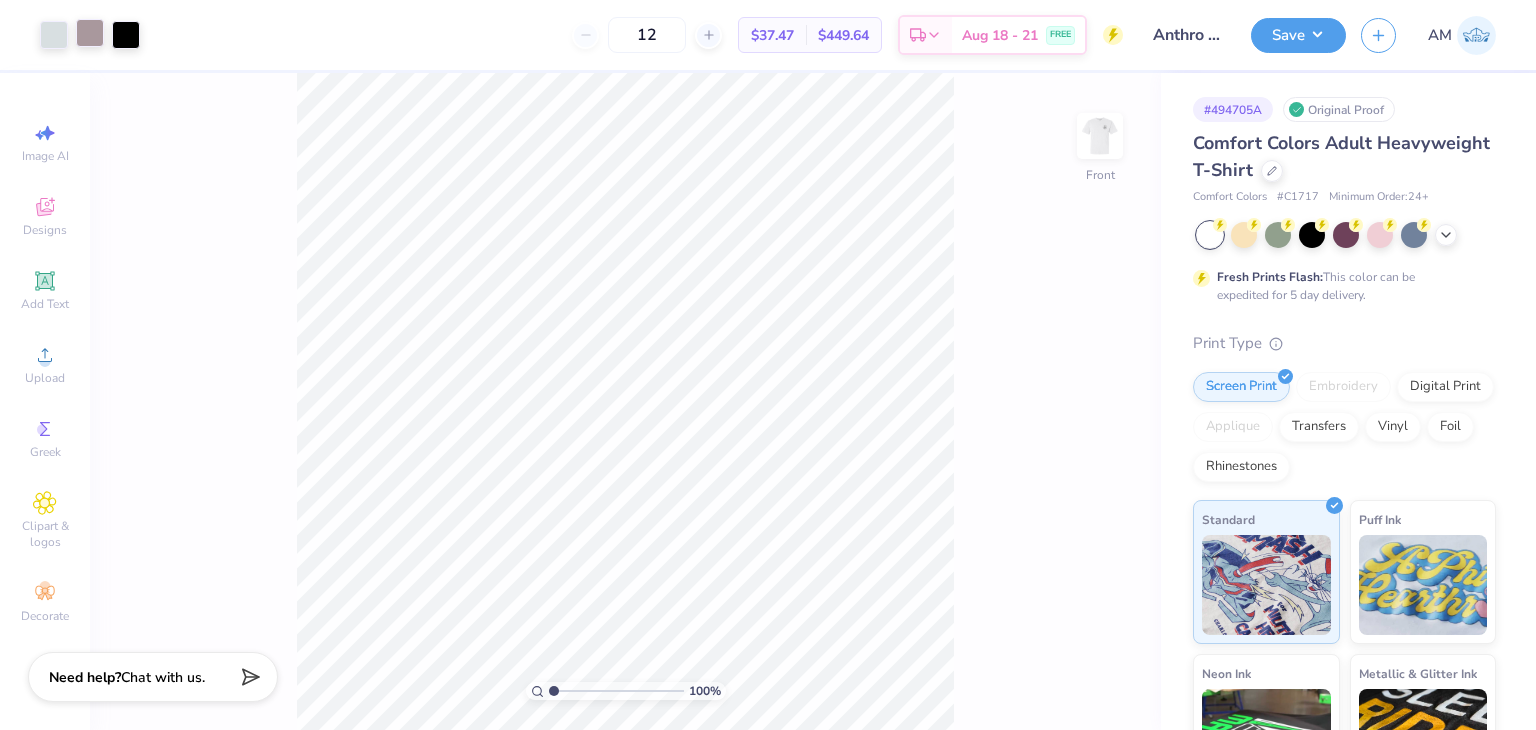 click at bounding box center (90, 33) 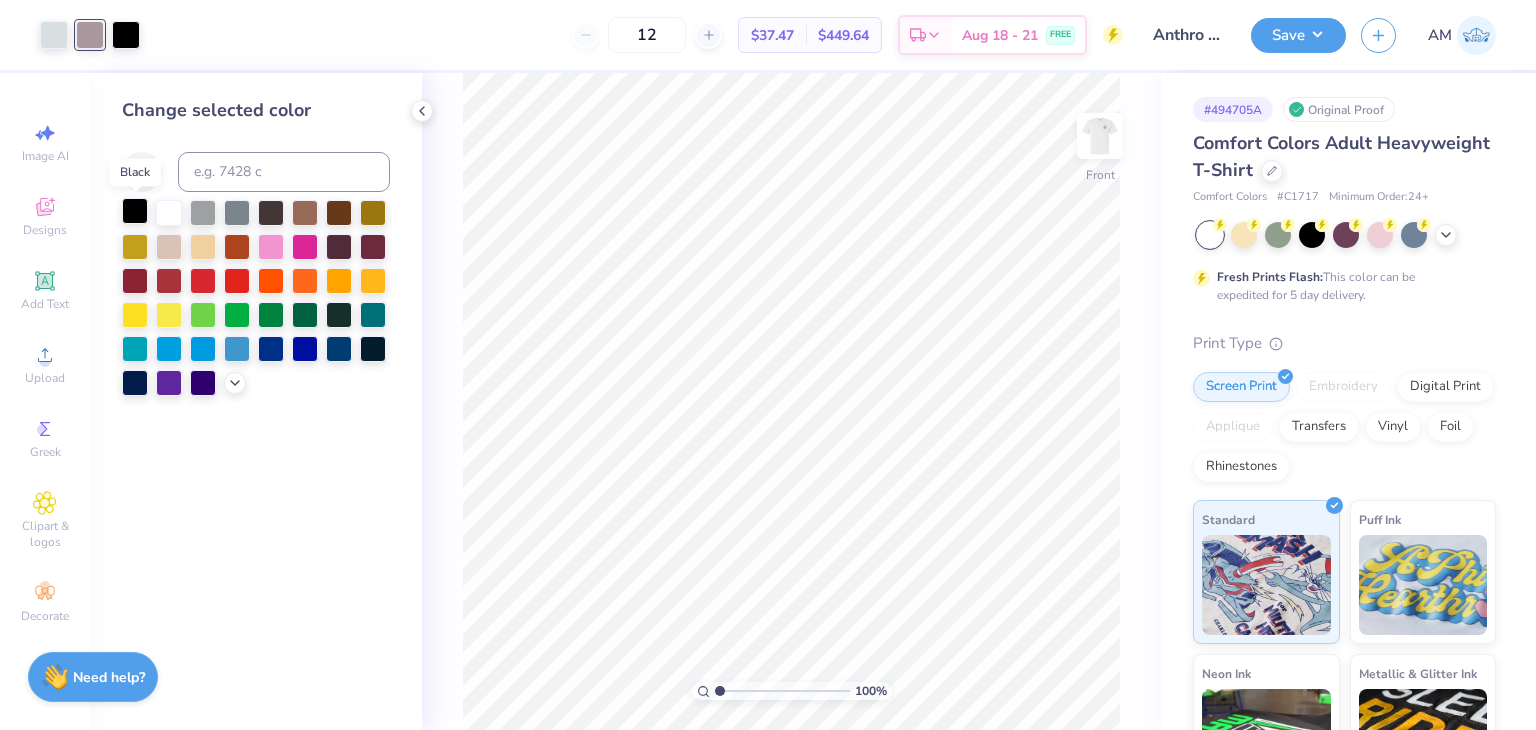 click at bounding box center (135, 211) 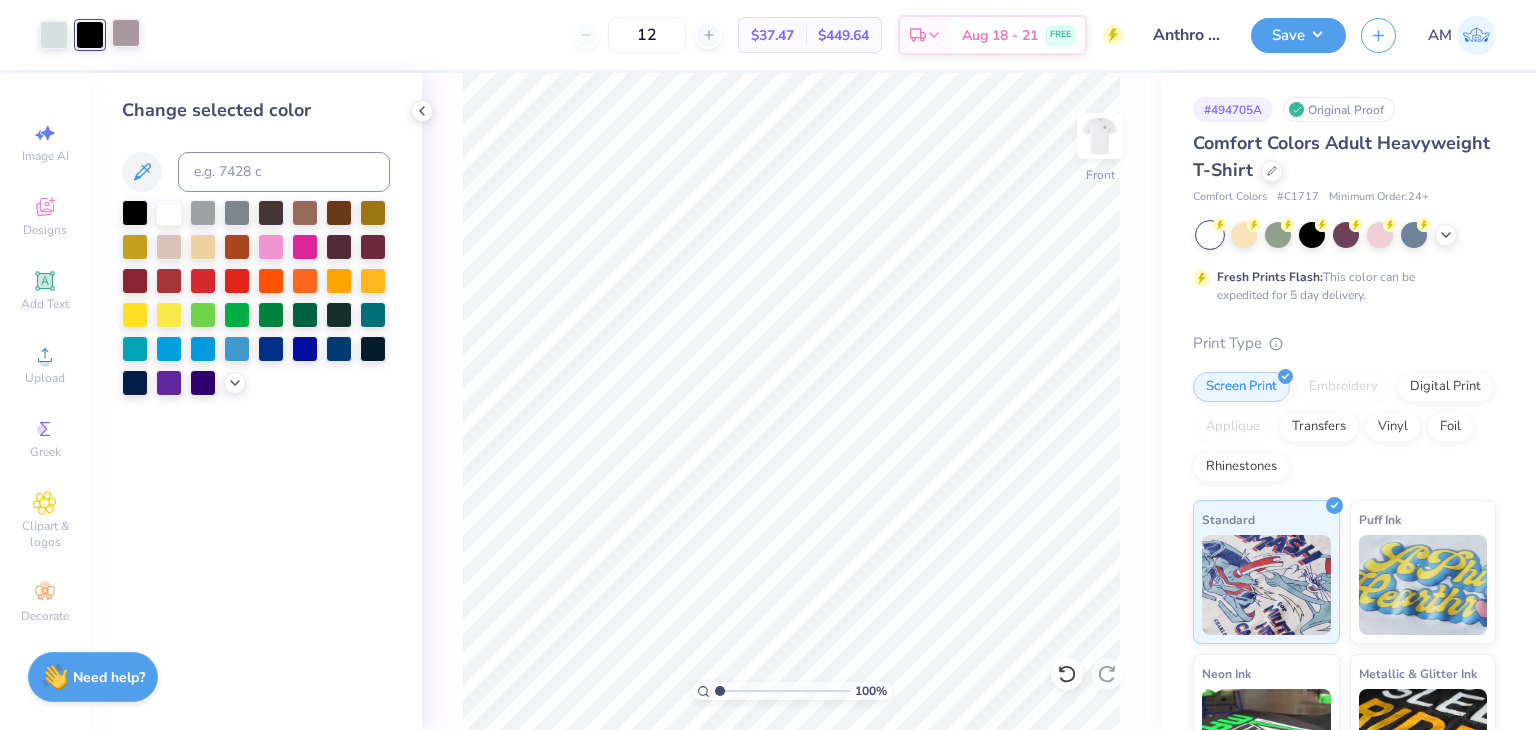 click at bounding box center (126, 33) 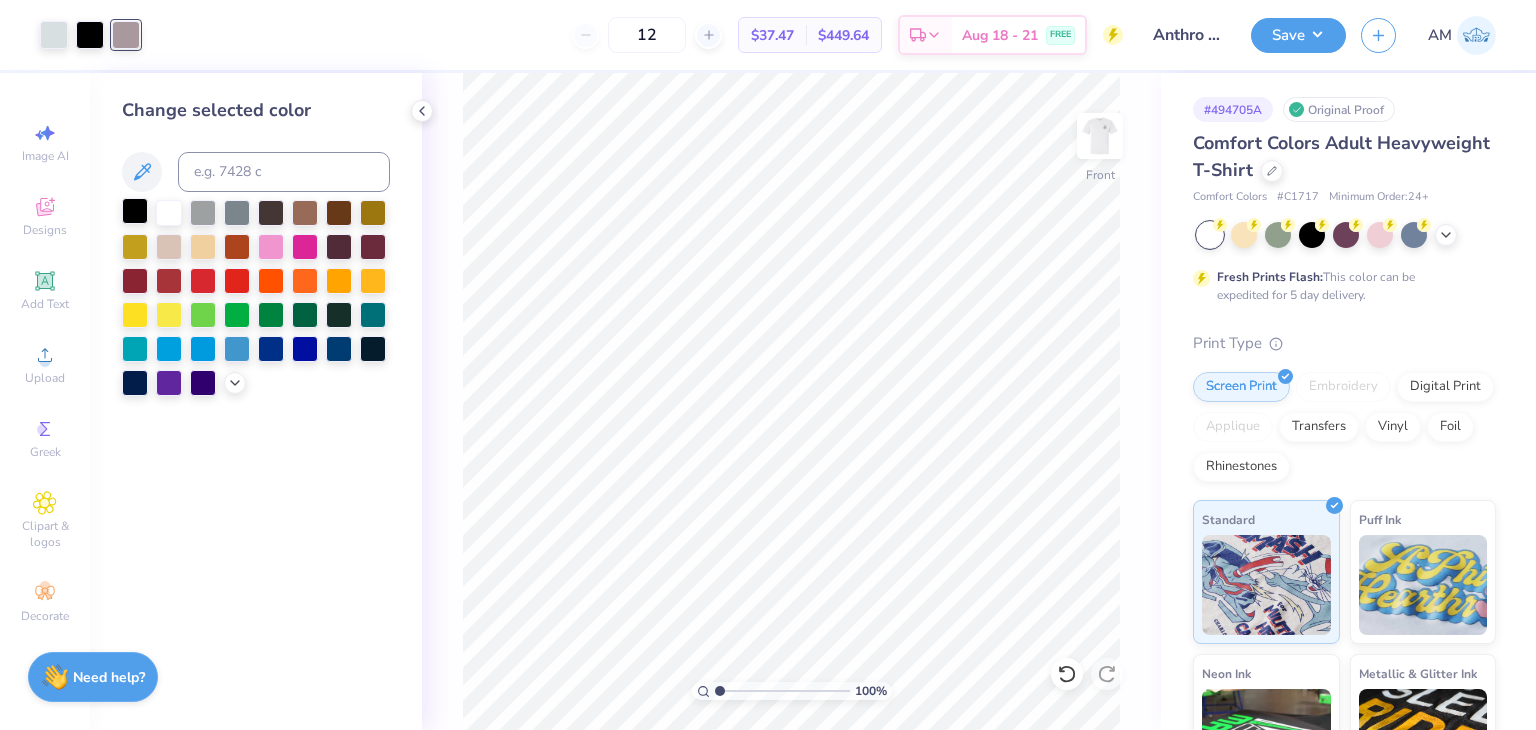 click at bounding box center (135, 211) 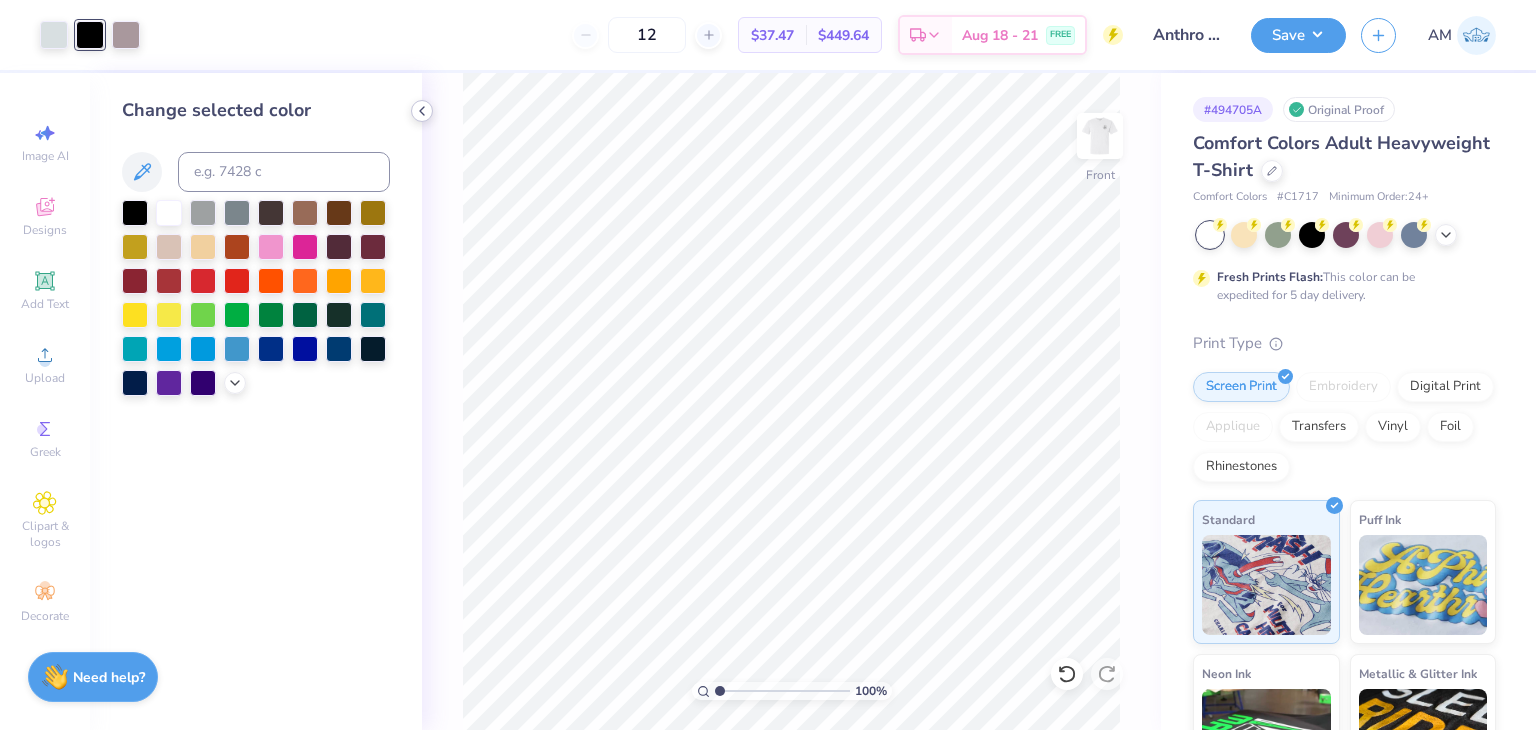 click 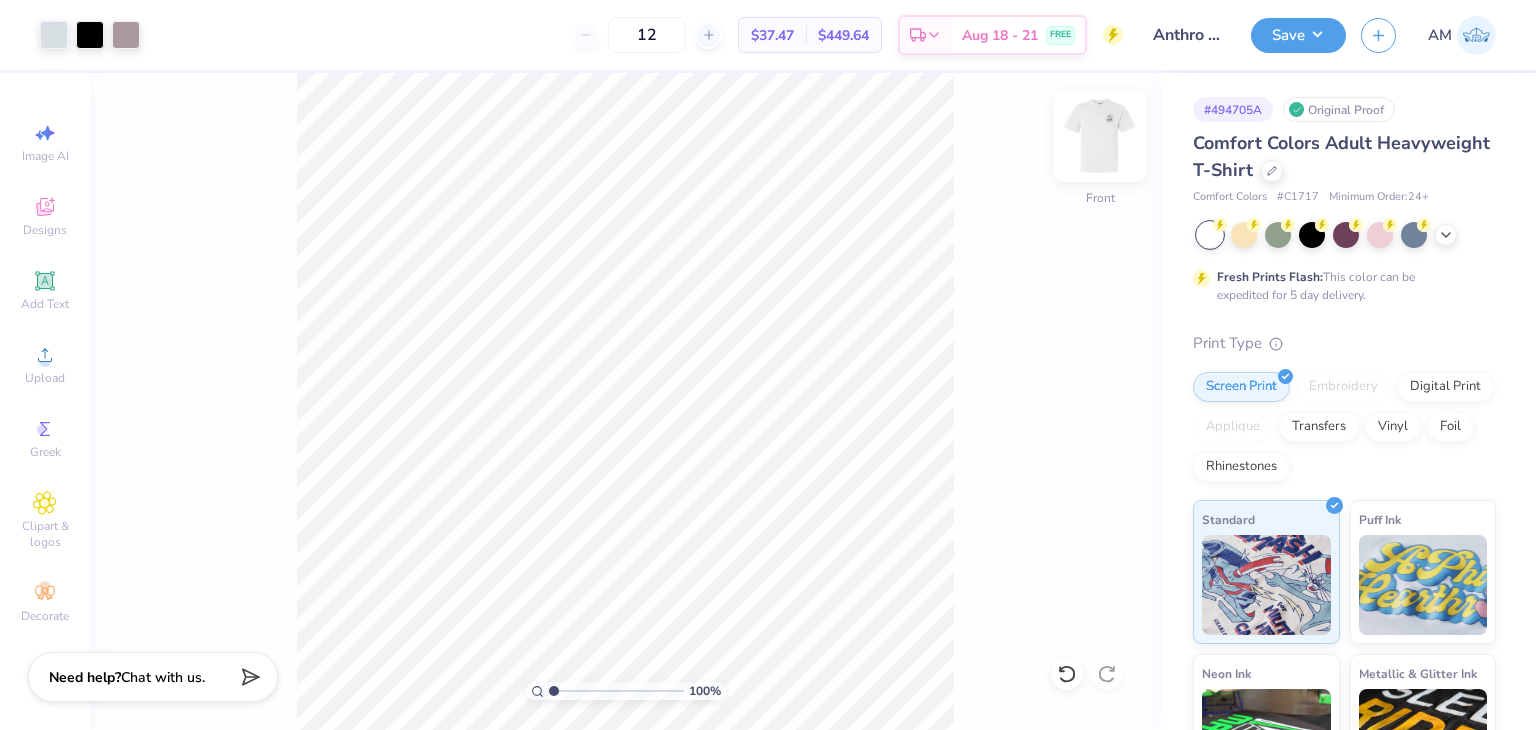 click at bounding box center (1100, 136) 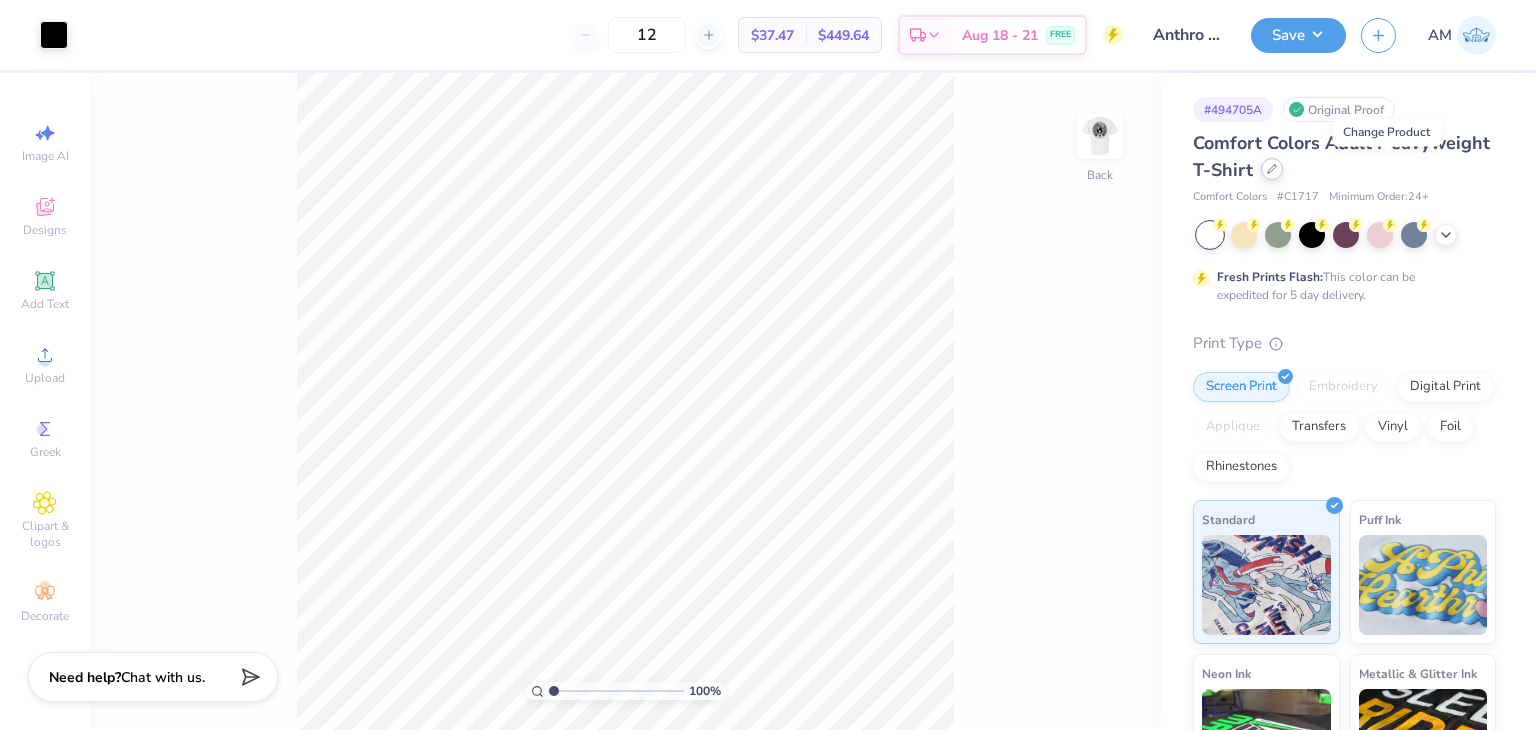 click at bounding box center (1272, 169) 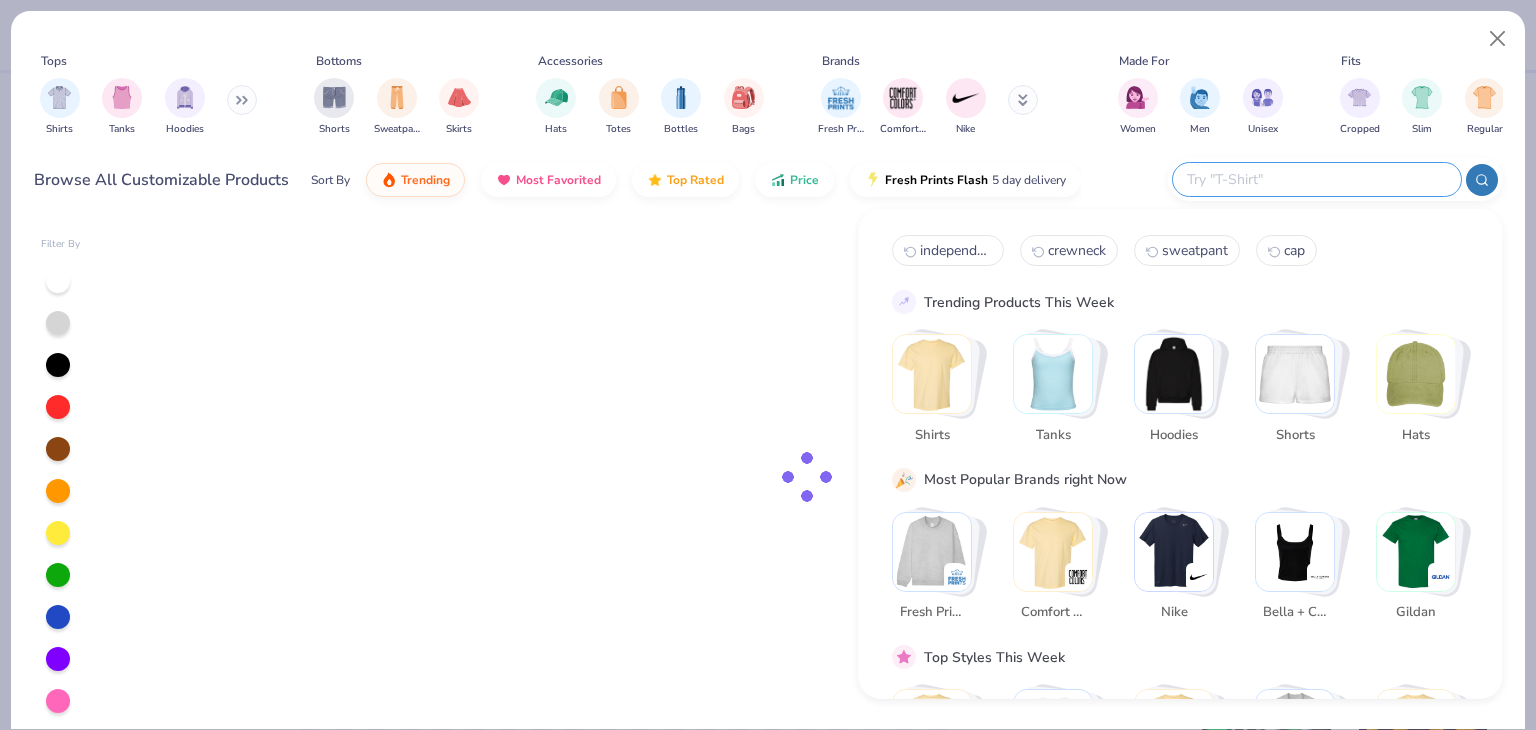 click at bounding box center (1316, 179) 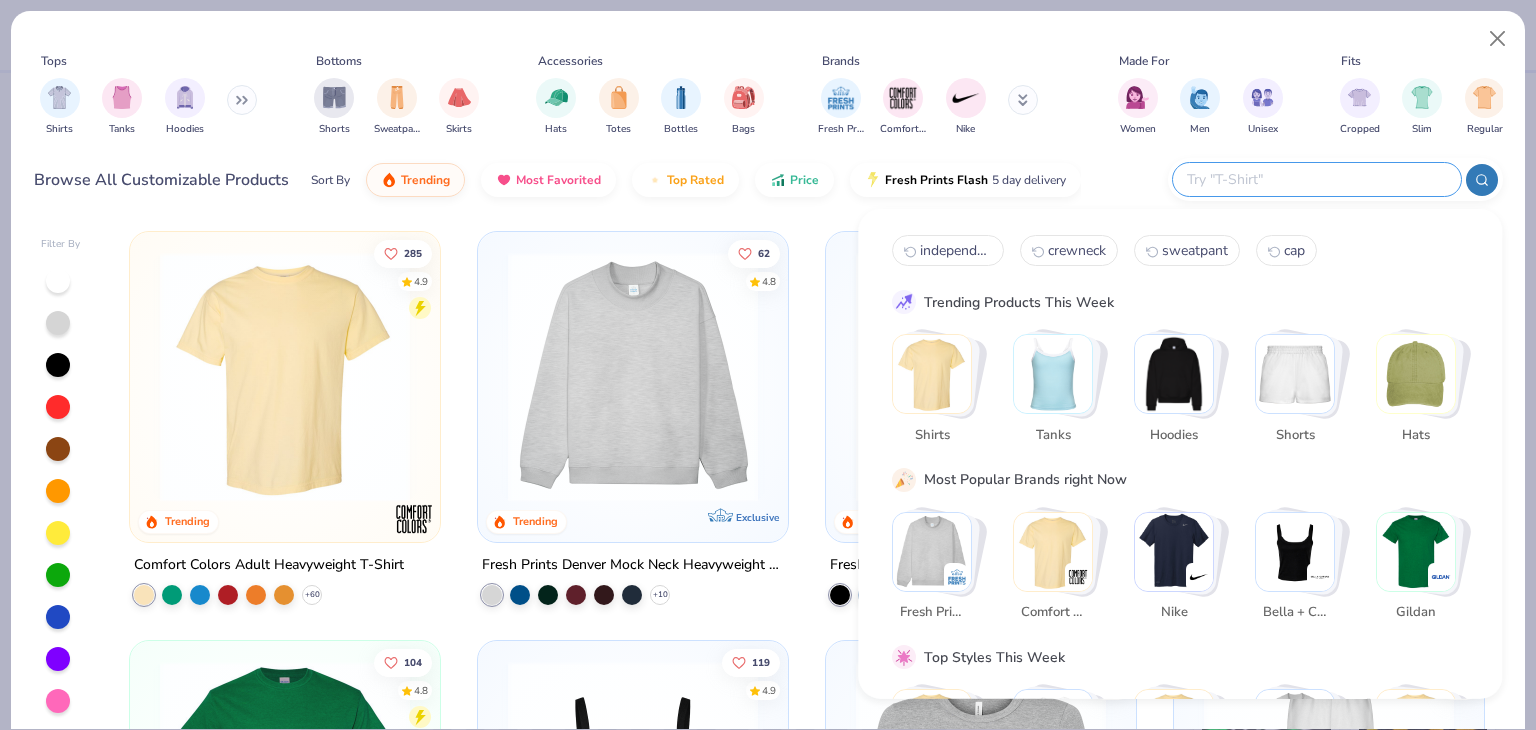 click at bounding box center [937, 374] 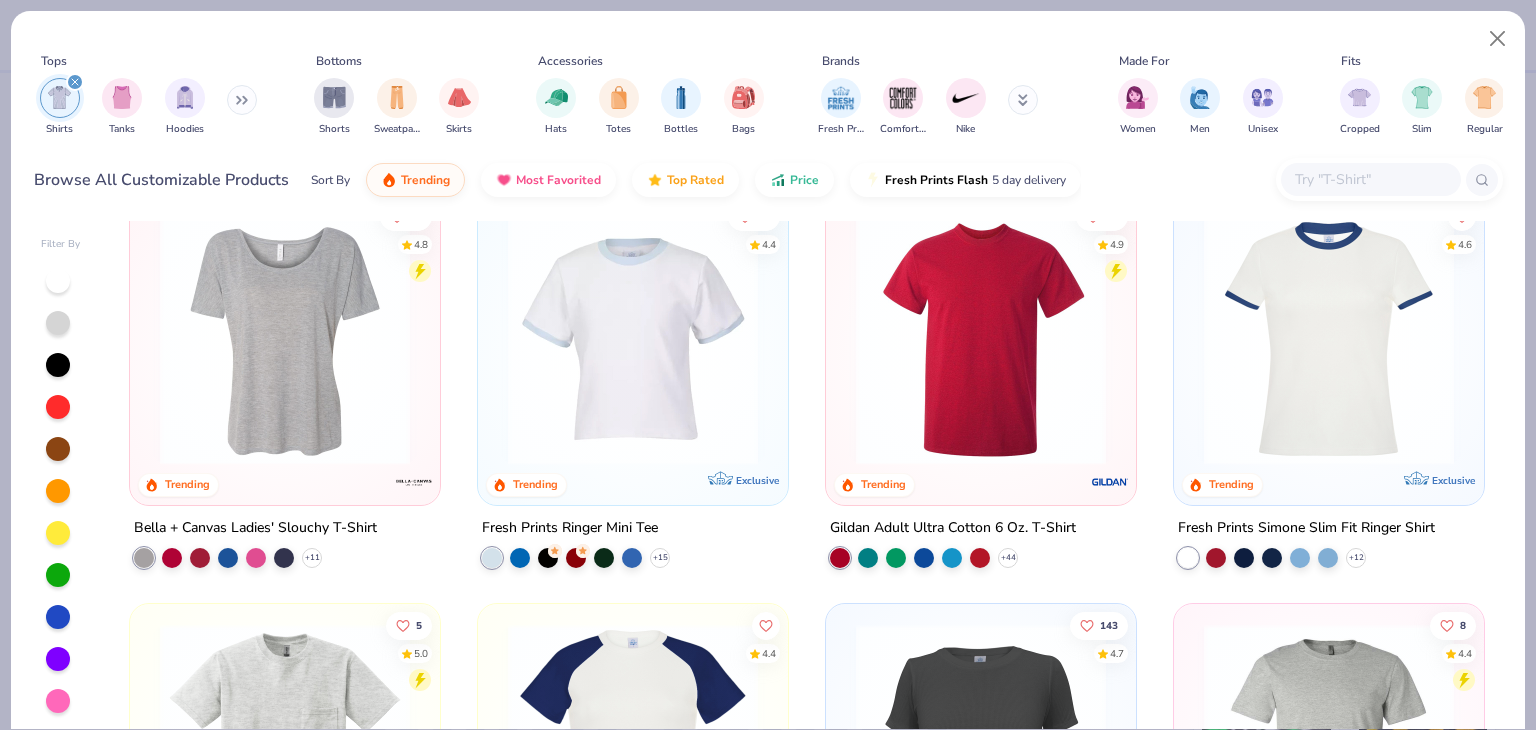 scroll, scrollTop: 1200, scrollLeft: 0, axis: vertical 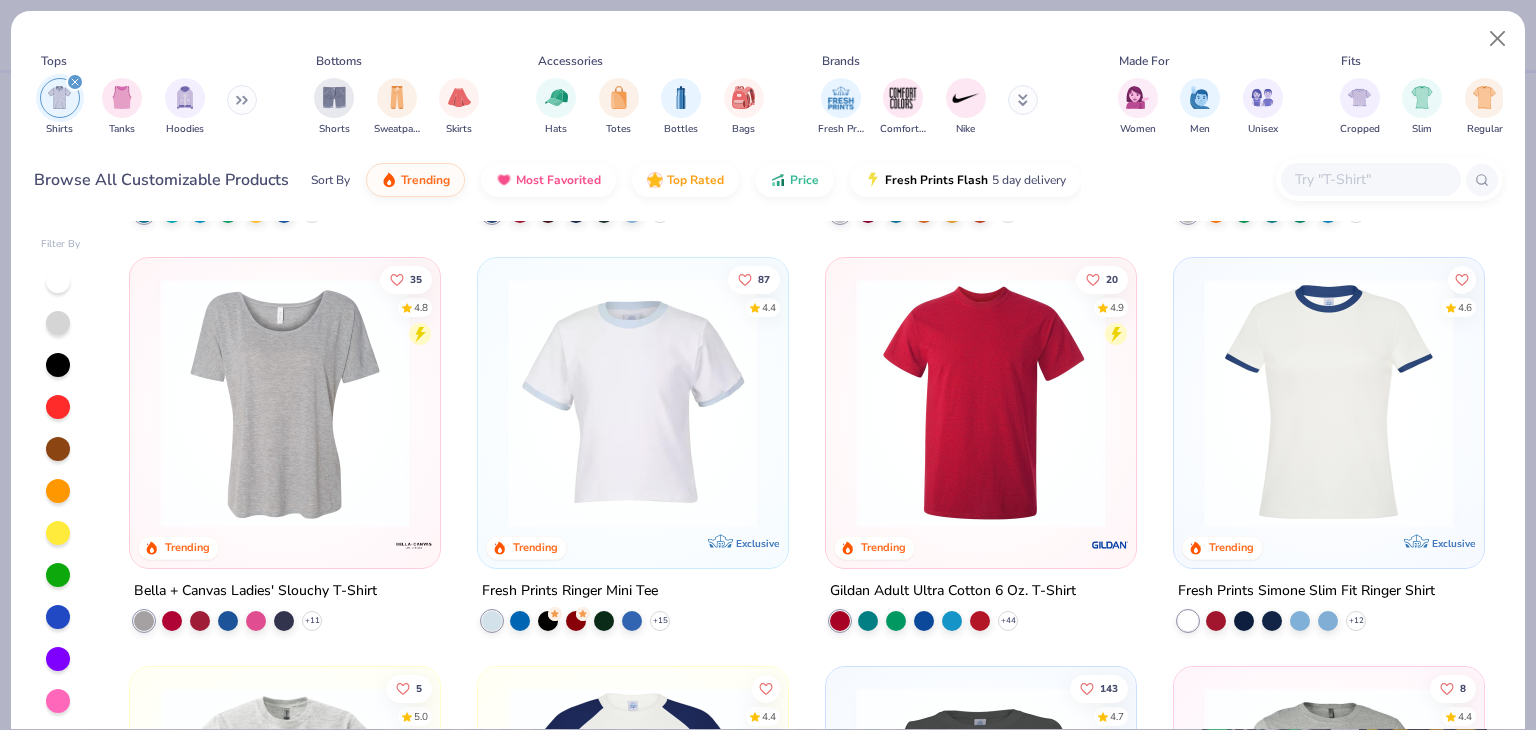 click at bounding box center [981, 403] 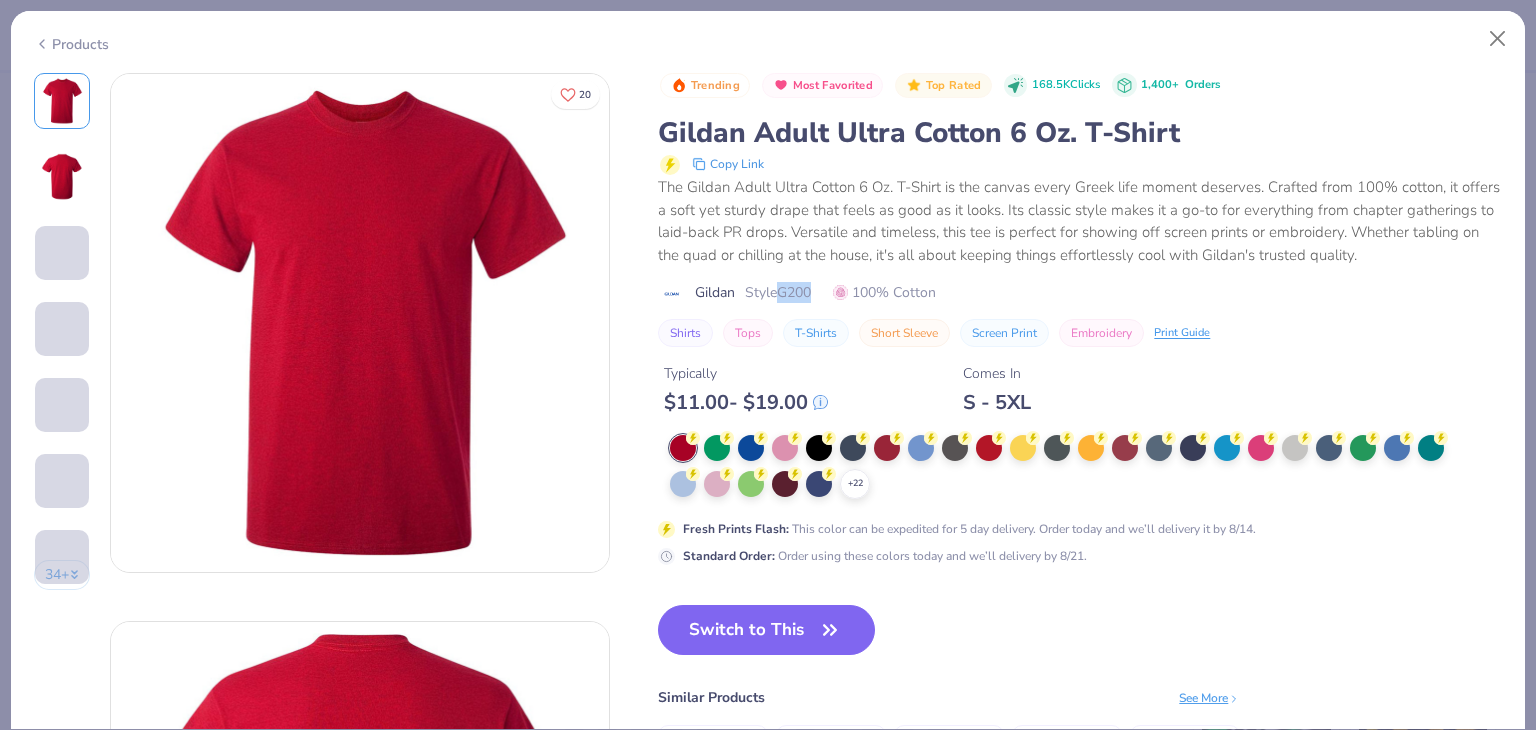 drag, startPoint x: 818, startPoint y: 316, endPoint x: 777, endPoint y: 314, distance: 41.04875 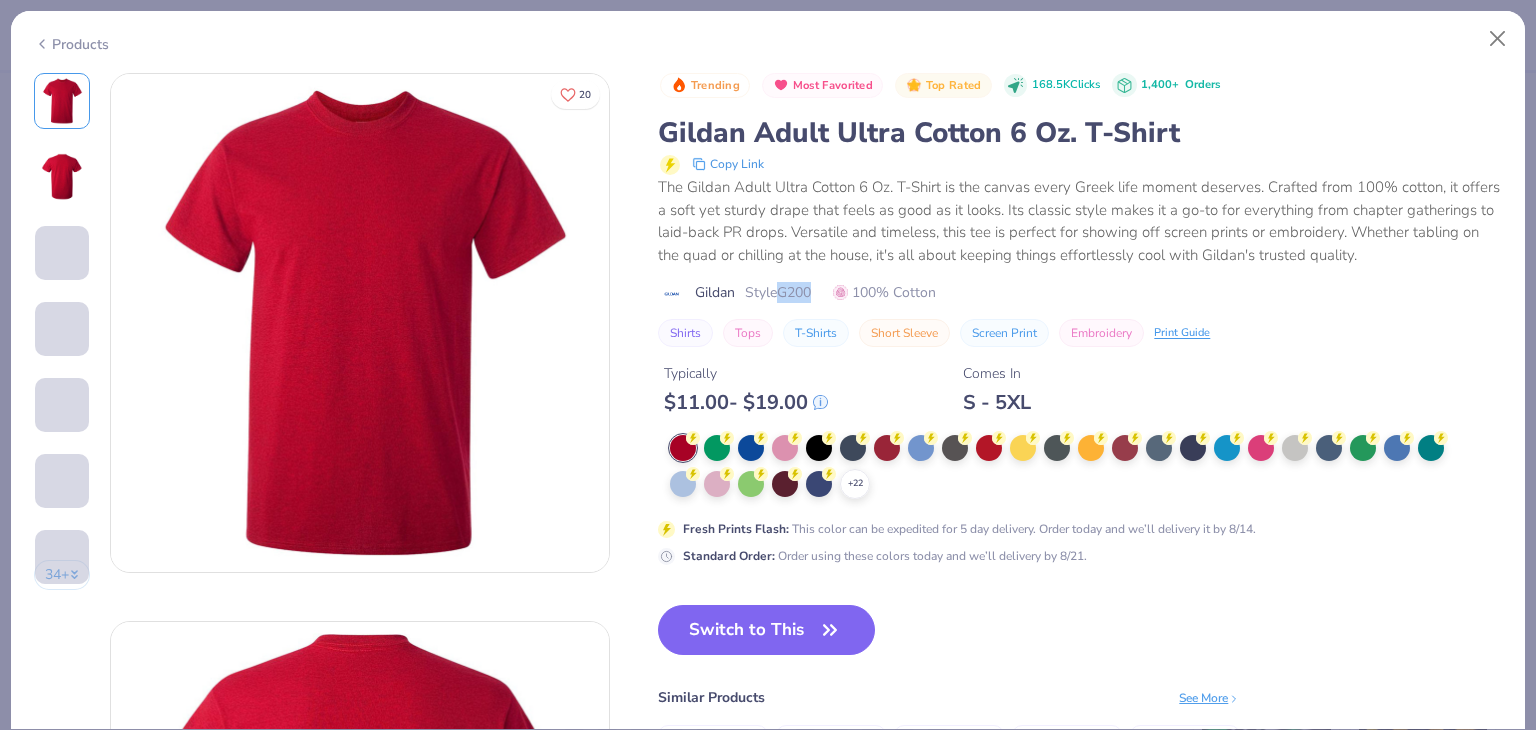 click on "Gildan Style  G200   100% Cotton" at bounding box center (1080, 292) 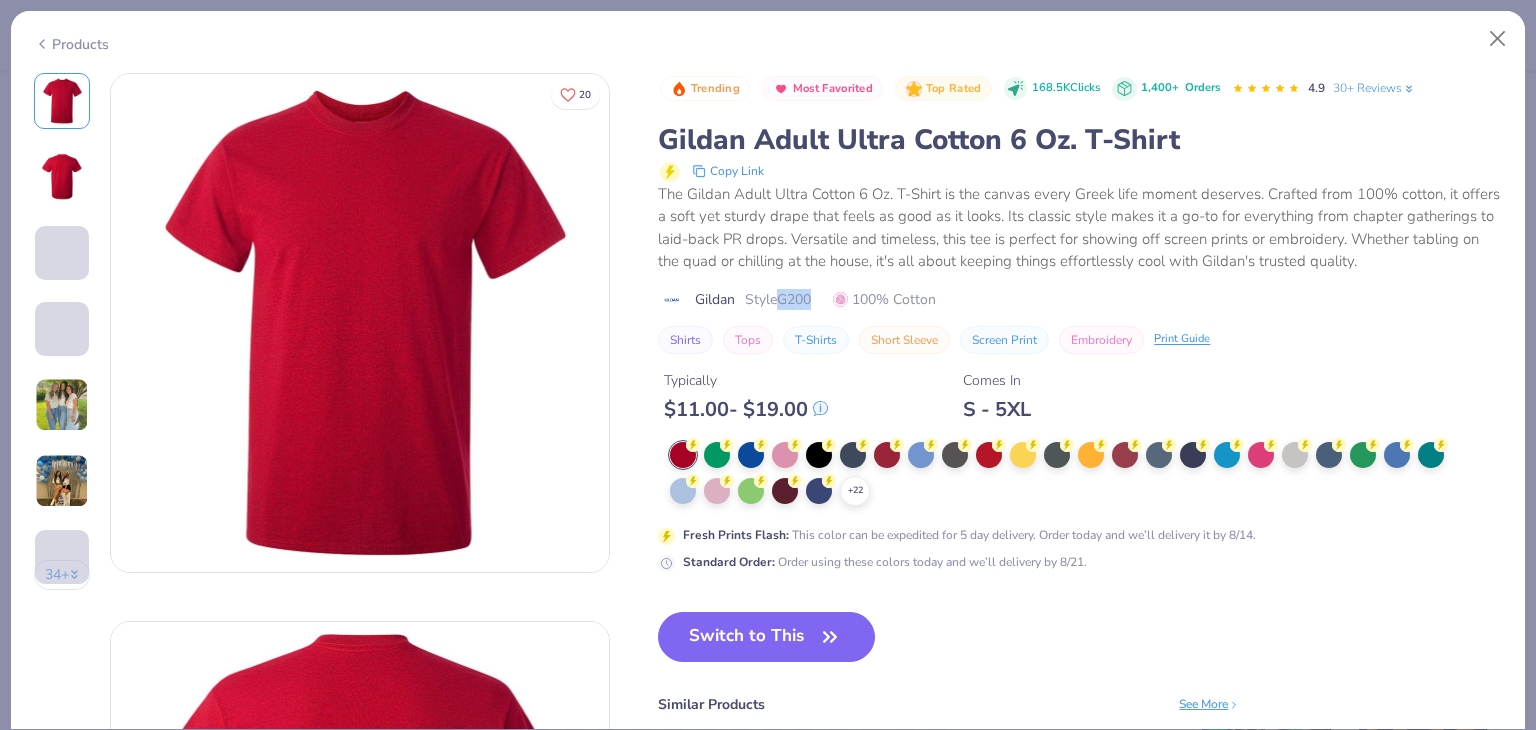 copy on "G200" 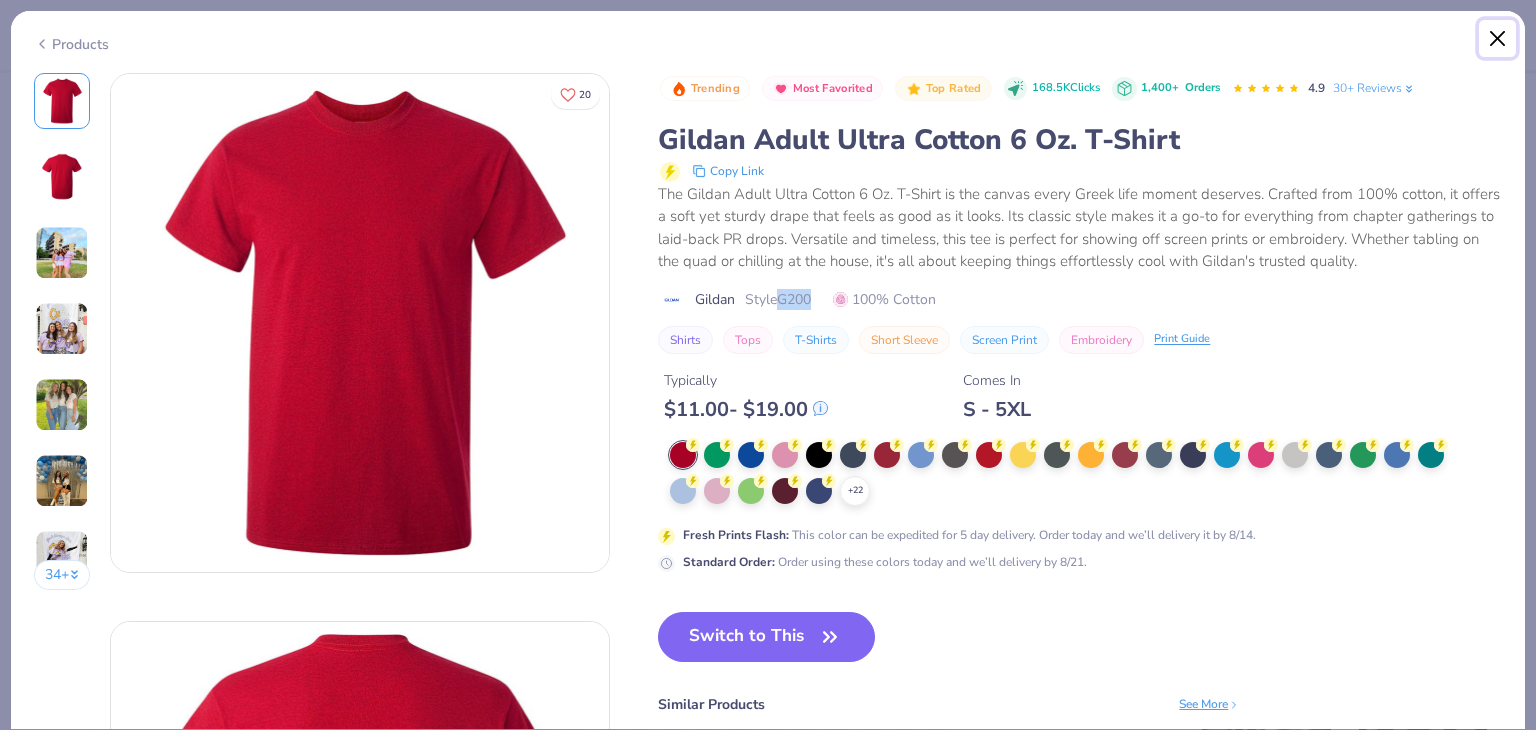 click at bounding box center [1498, 39] 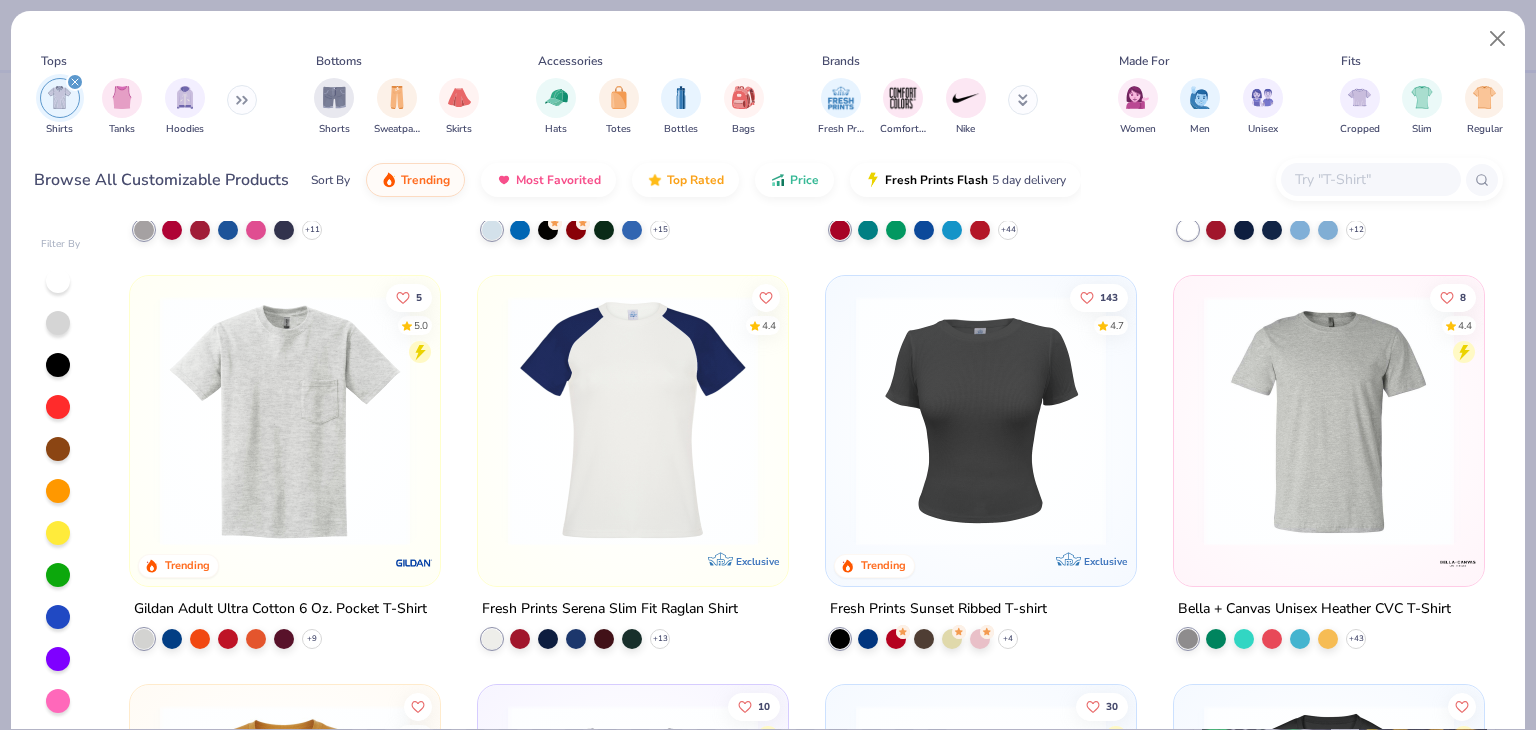 scroll, scrollTop: 1600, scrollLeft: 0, axis: vertical 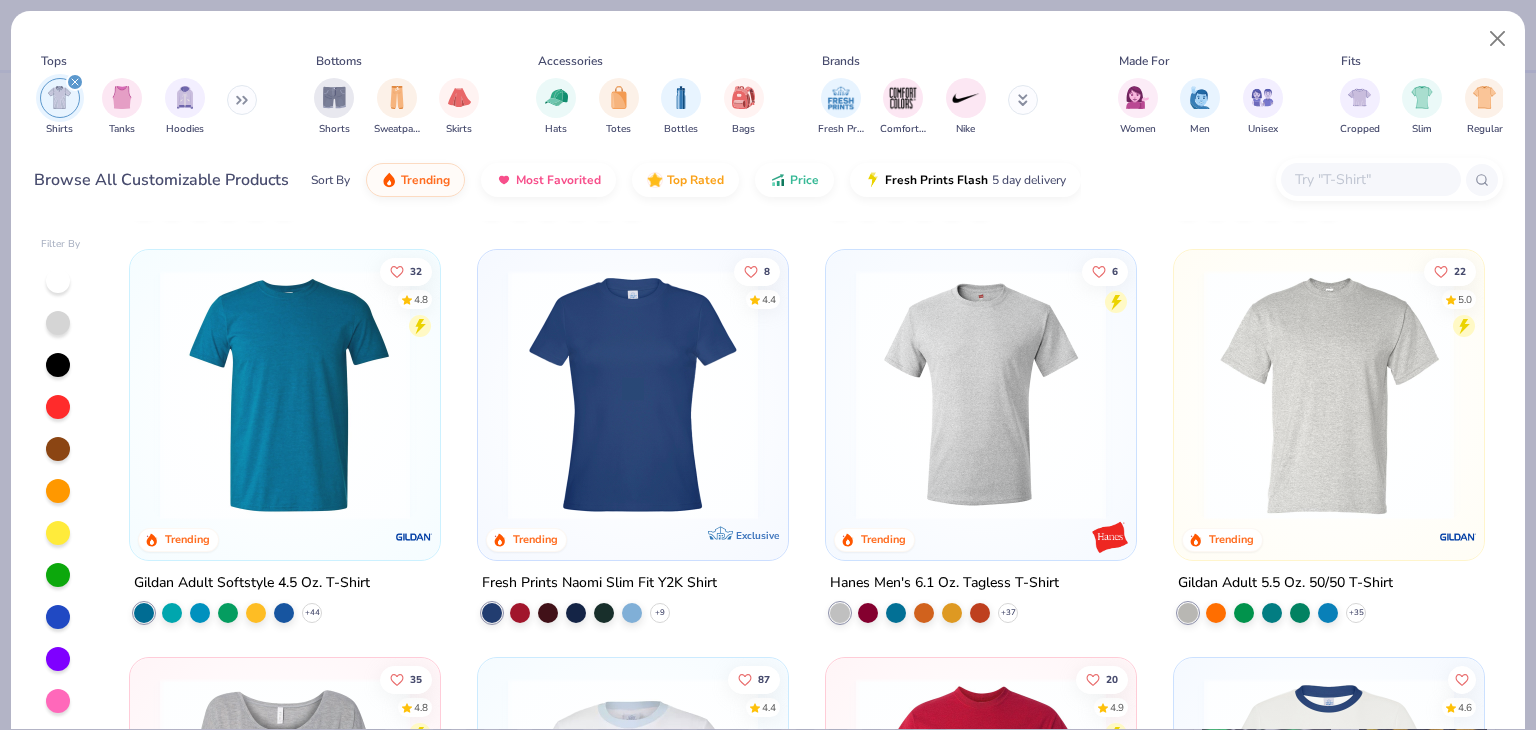 click at bounding box center [285, 394] 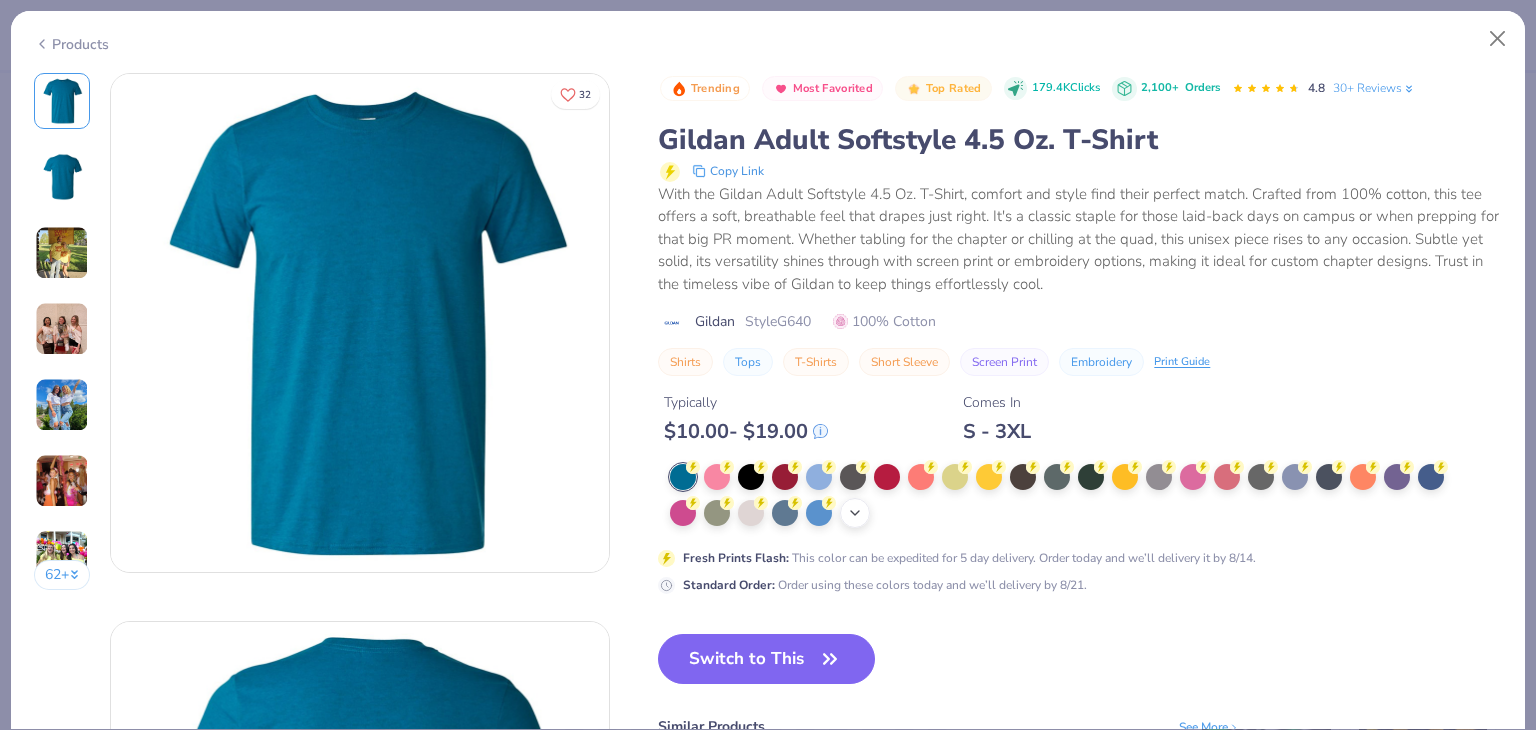 click 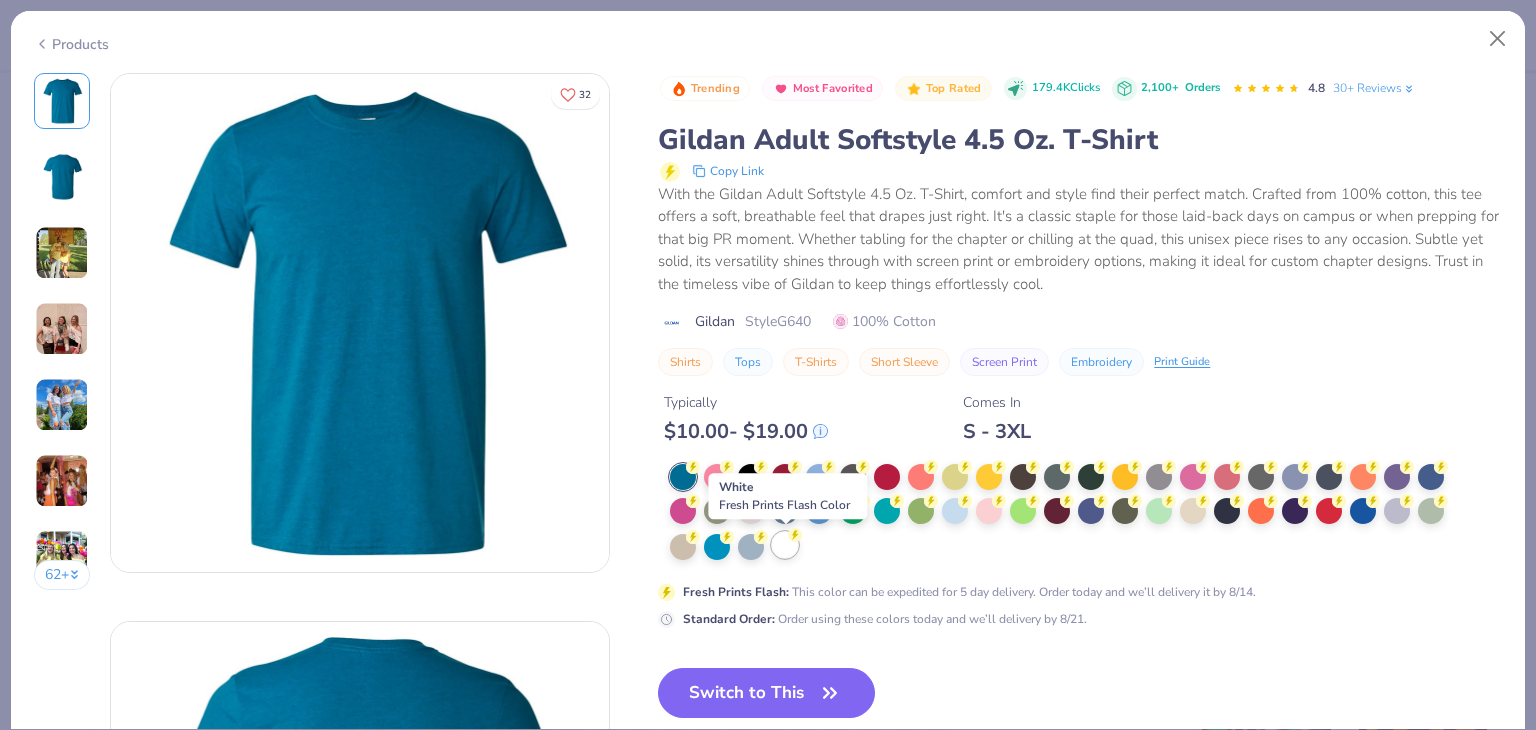 click at bounding box center (785, 545) 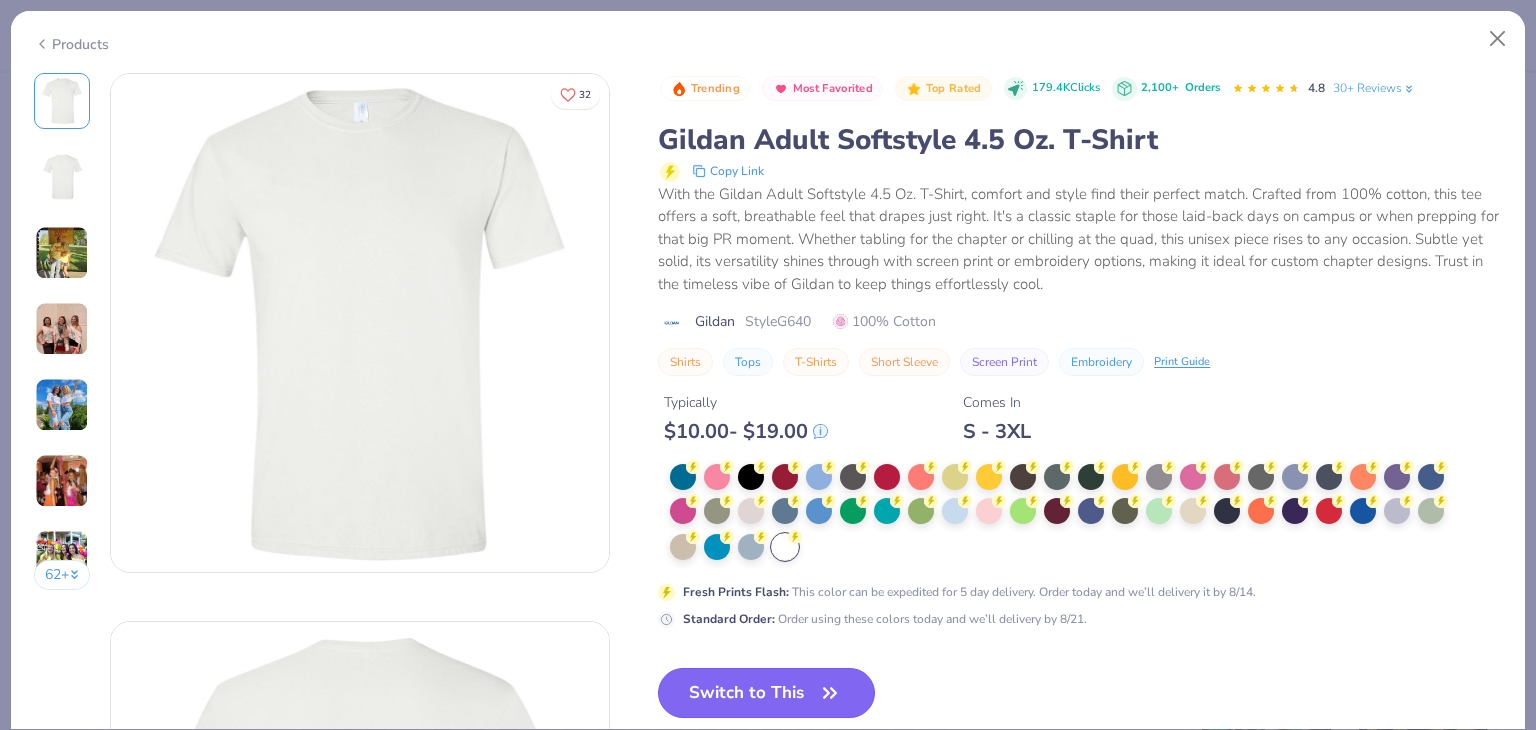 click on "Switch to This" at bounding box center [766, 693] 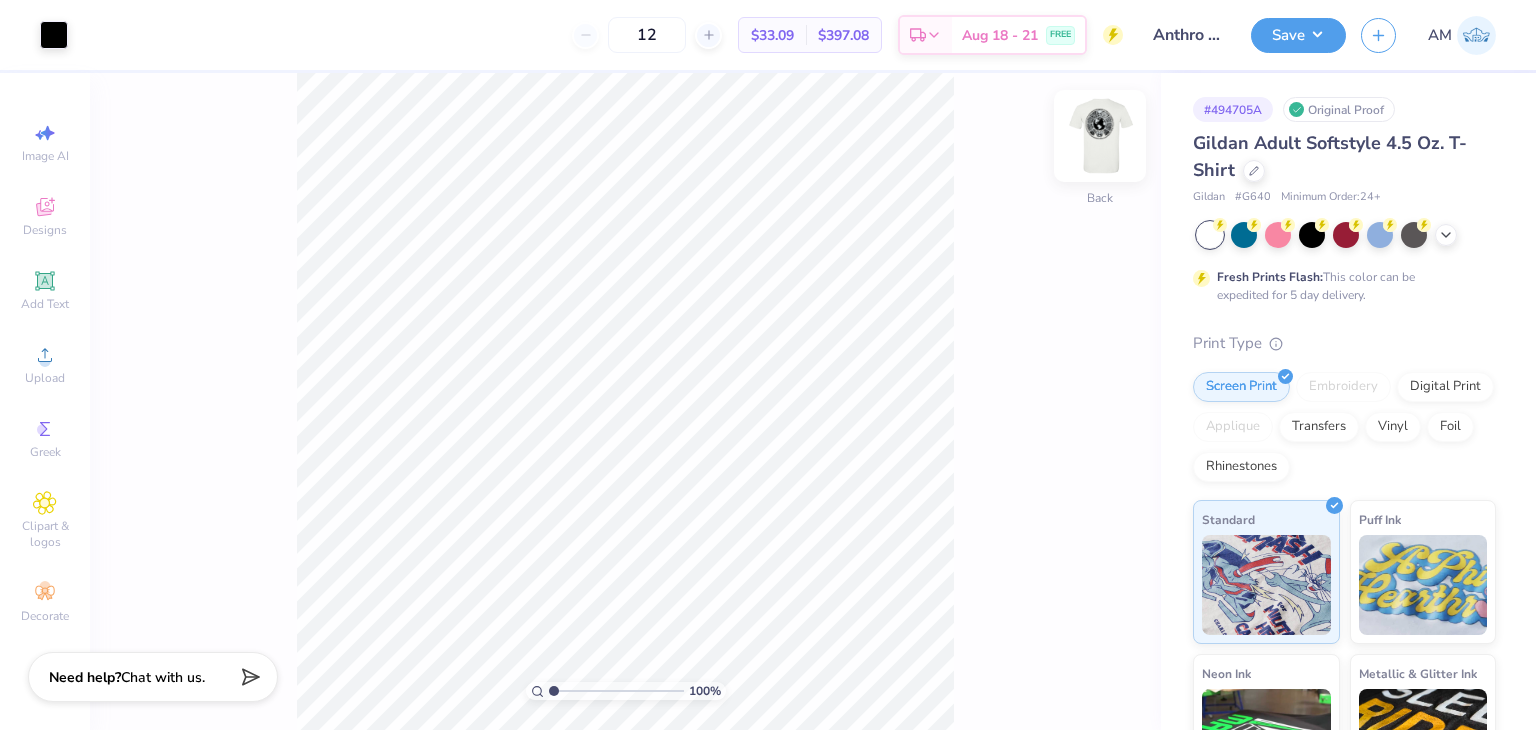 click at bounding box center (1100, 136) 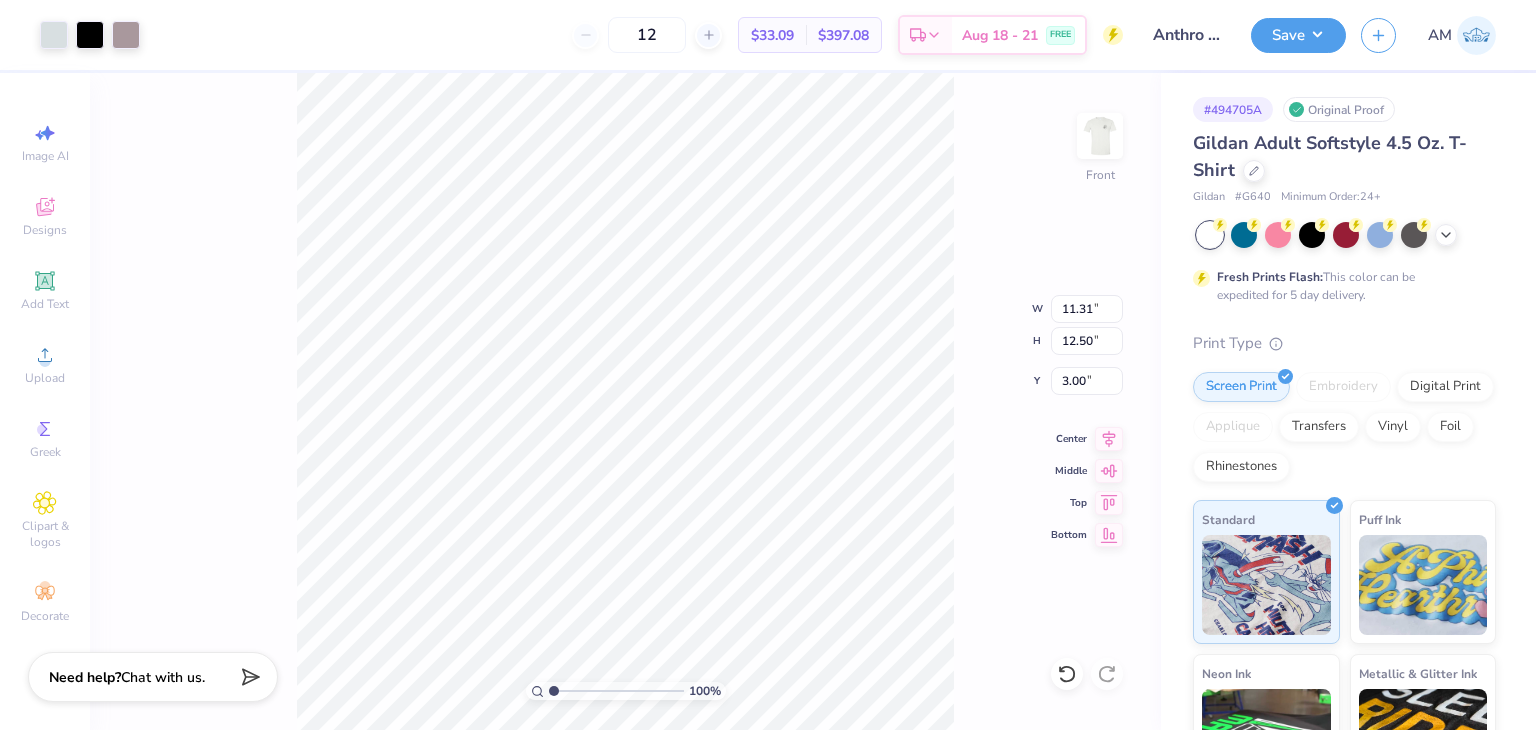type on "3.00" 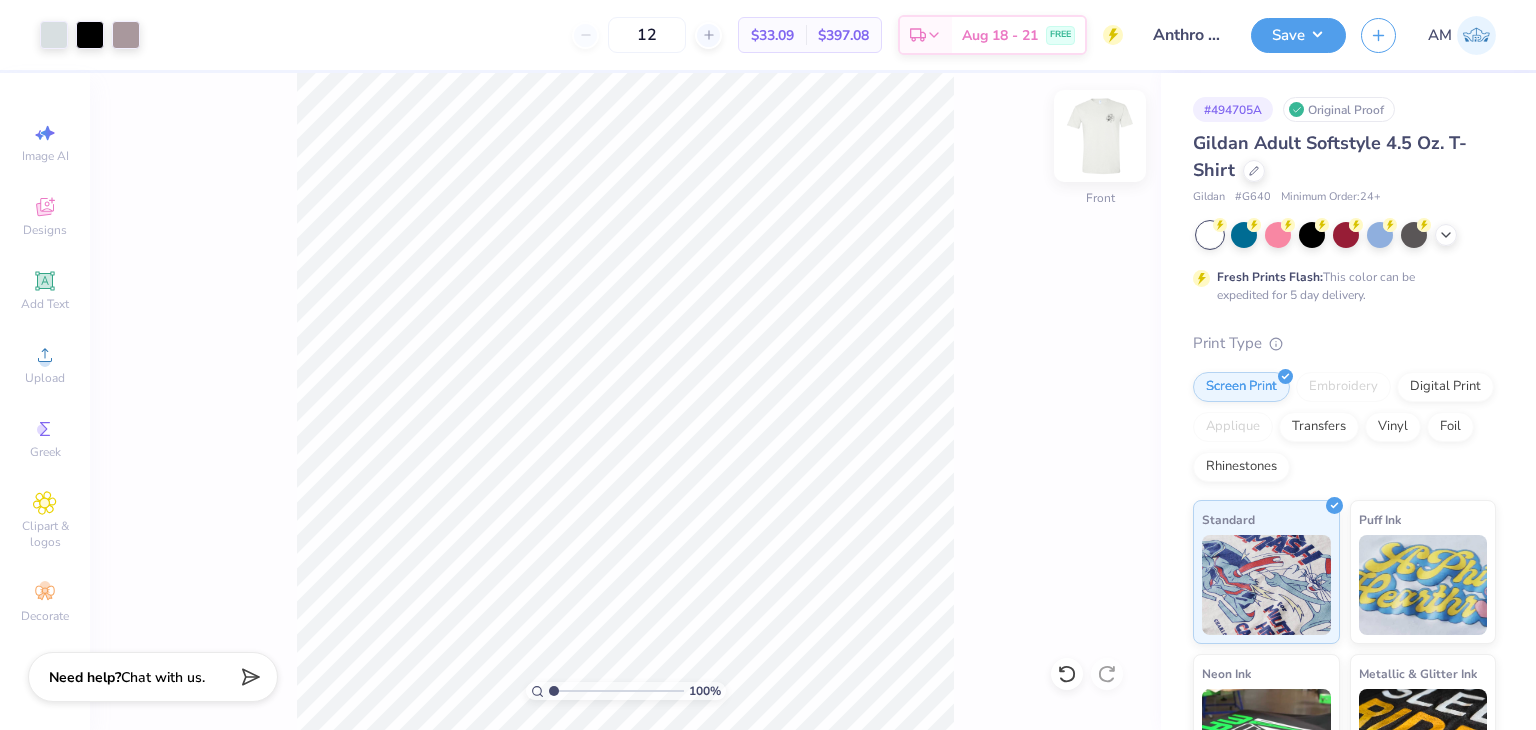 click at bounding box center (1100, 136) 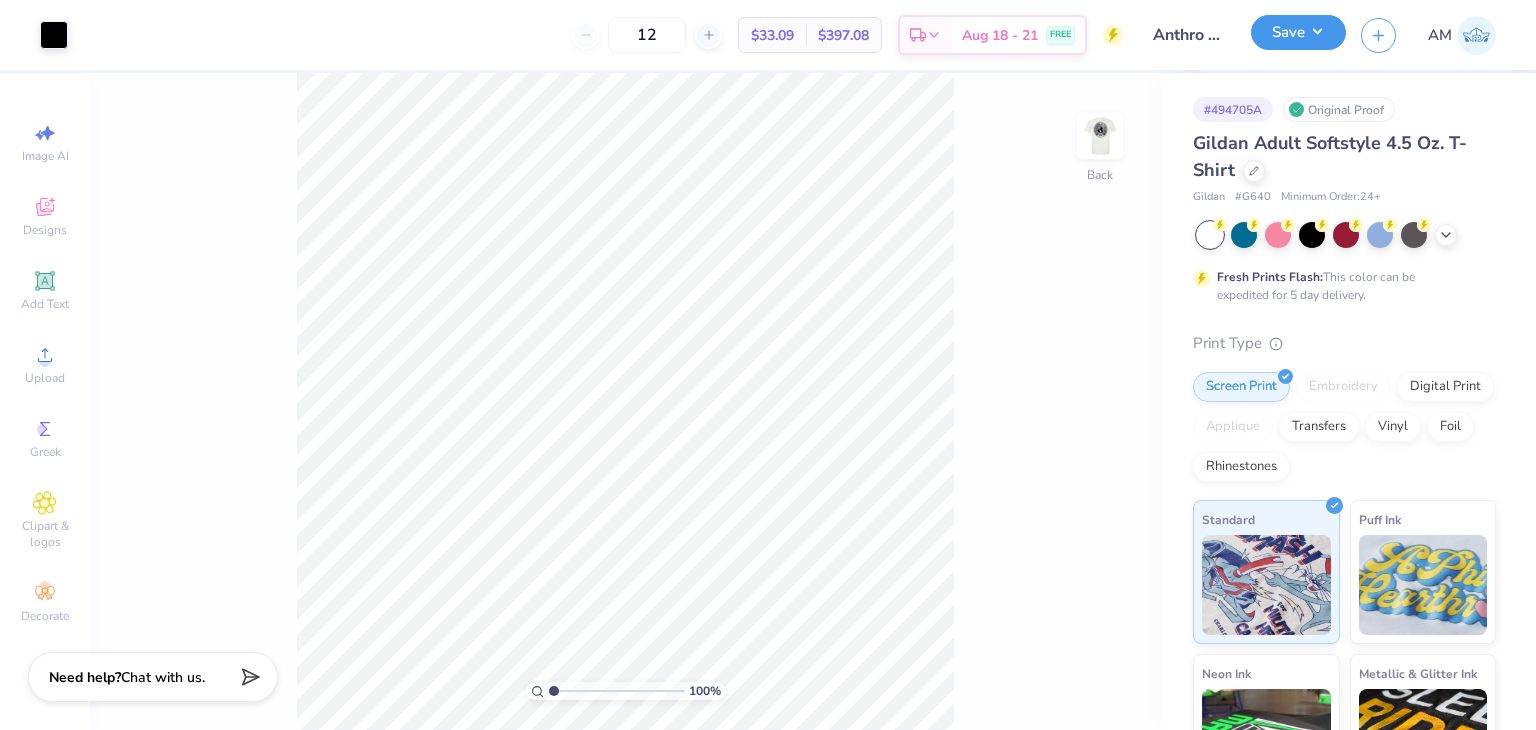 click on "Save" at bounding box center [1298, 32] 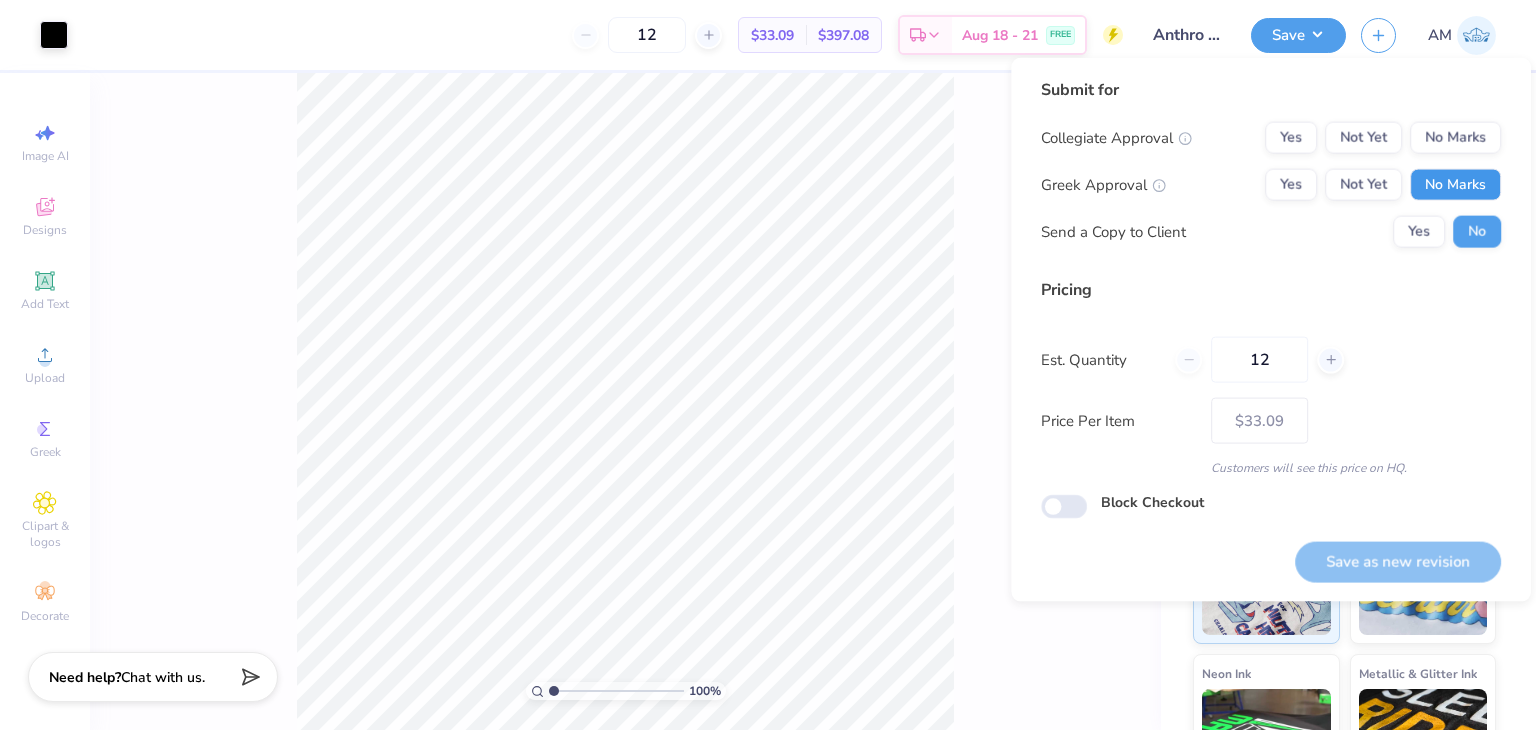 click on "No Marks" at bounding box center (1455, 185) 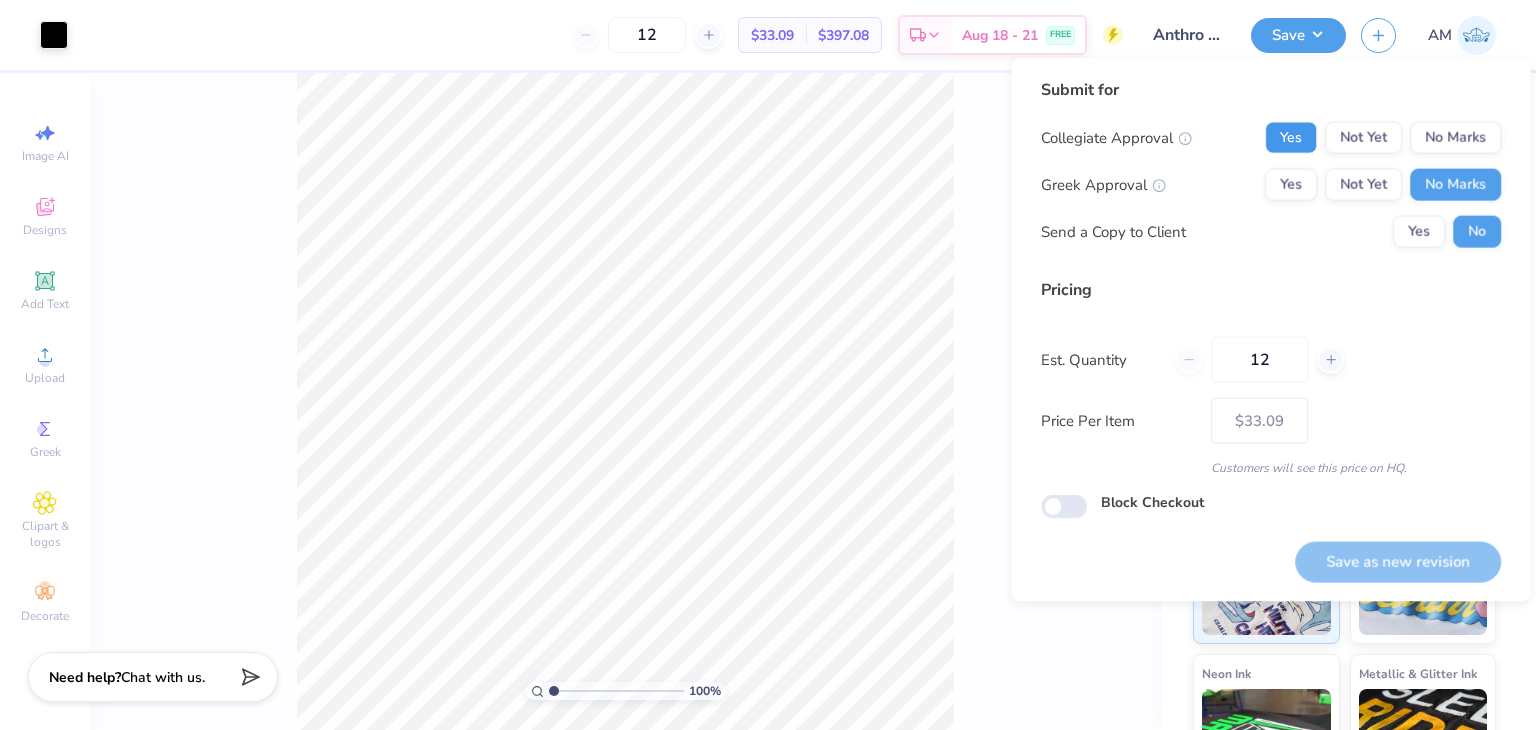 click on "Yes" at bounding box center [1291, 138] 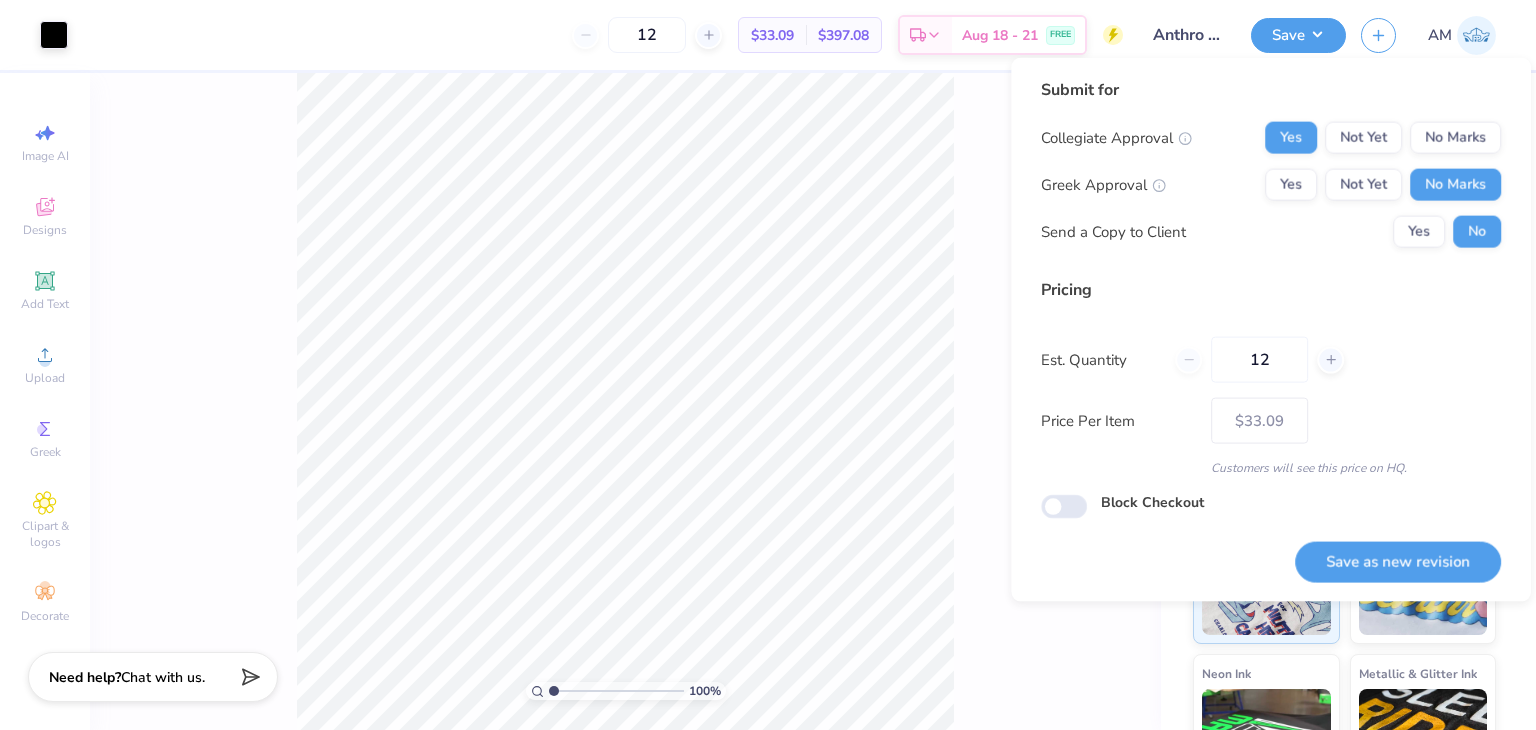drag, startPoint x: 1285, startPoint y: 353, endPoint x: 1180, endPoint y: 348, distance: 105.11898 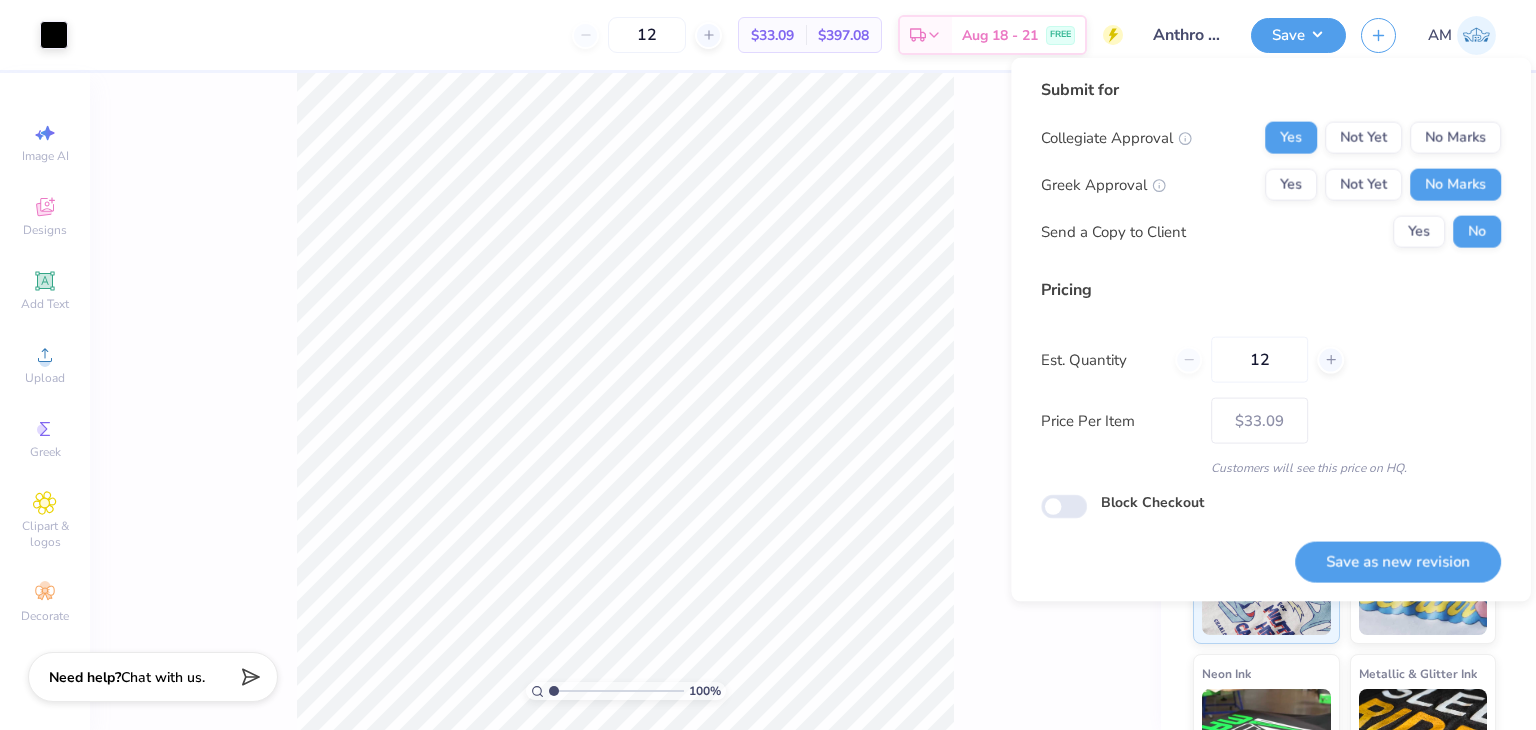 type on "3" 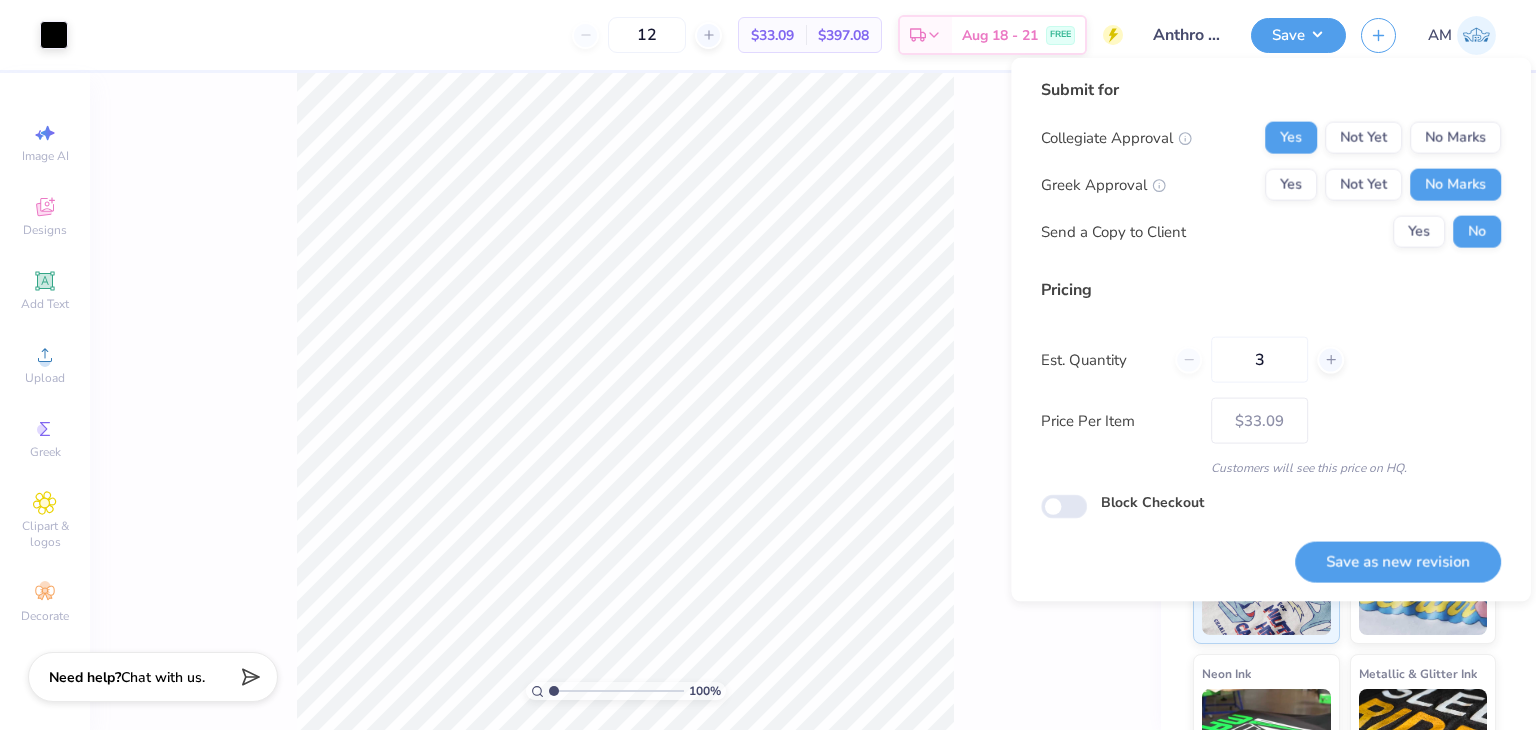 type on "3" 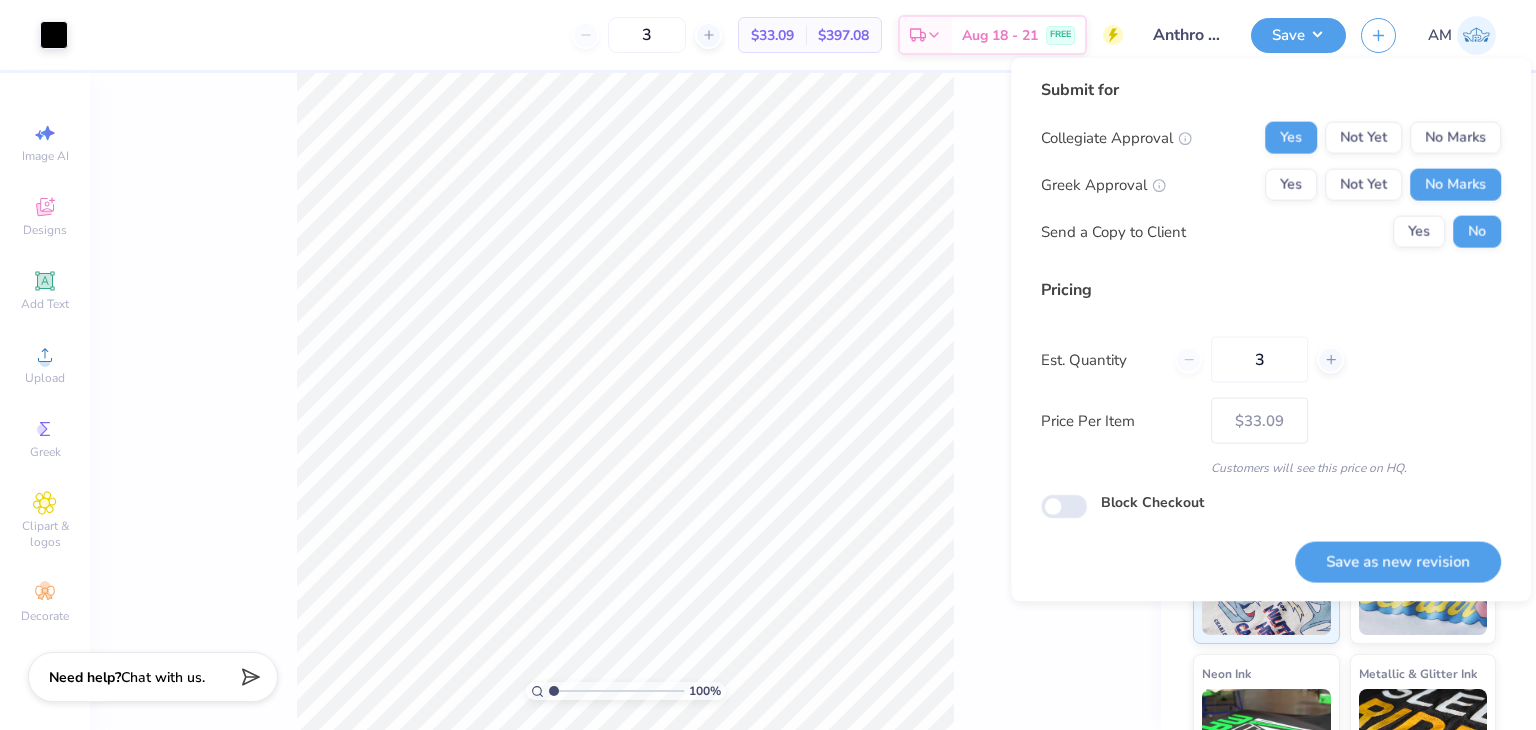 type on "30" 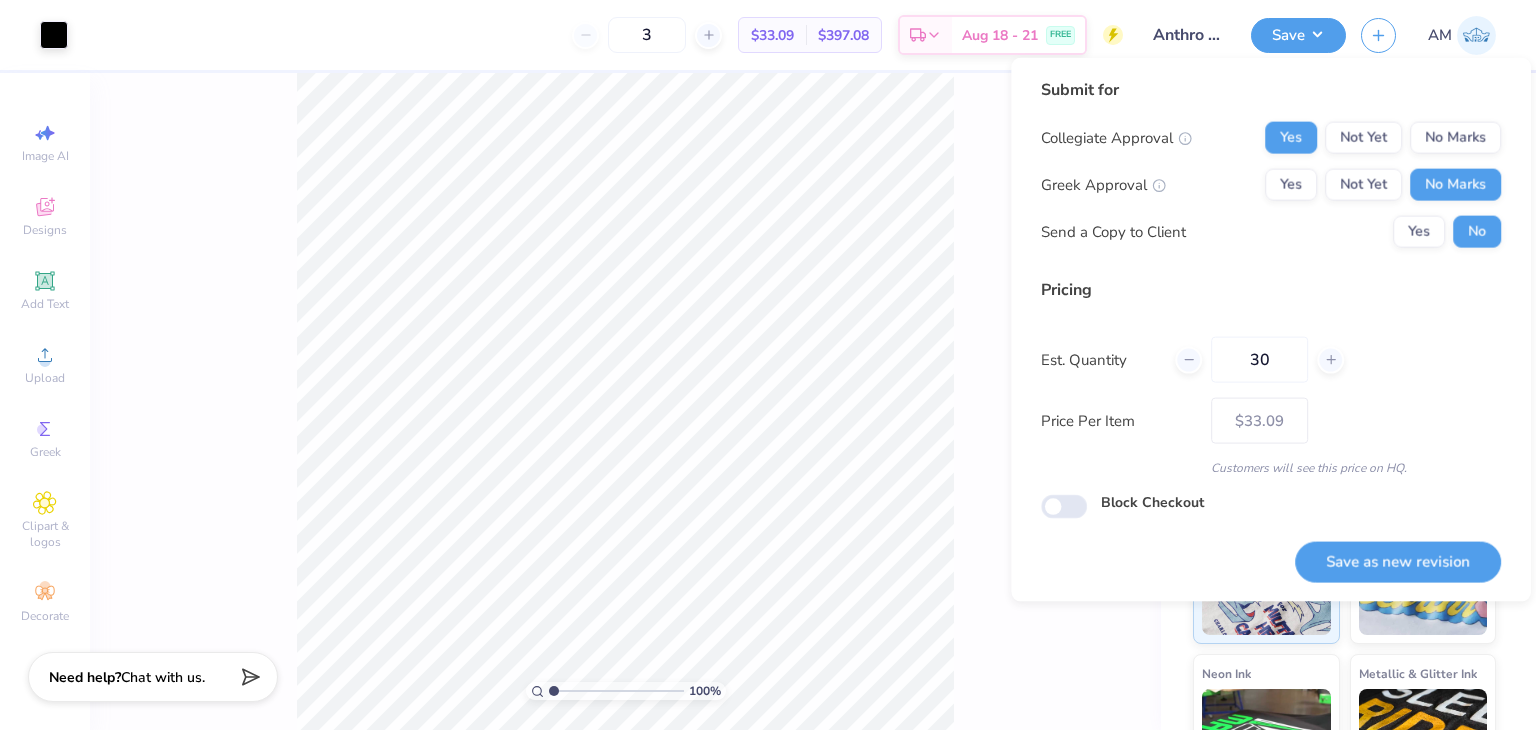 type on "30" 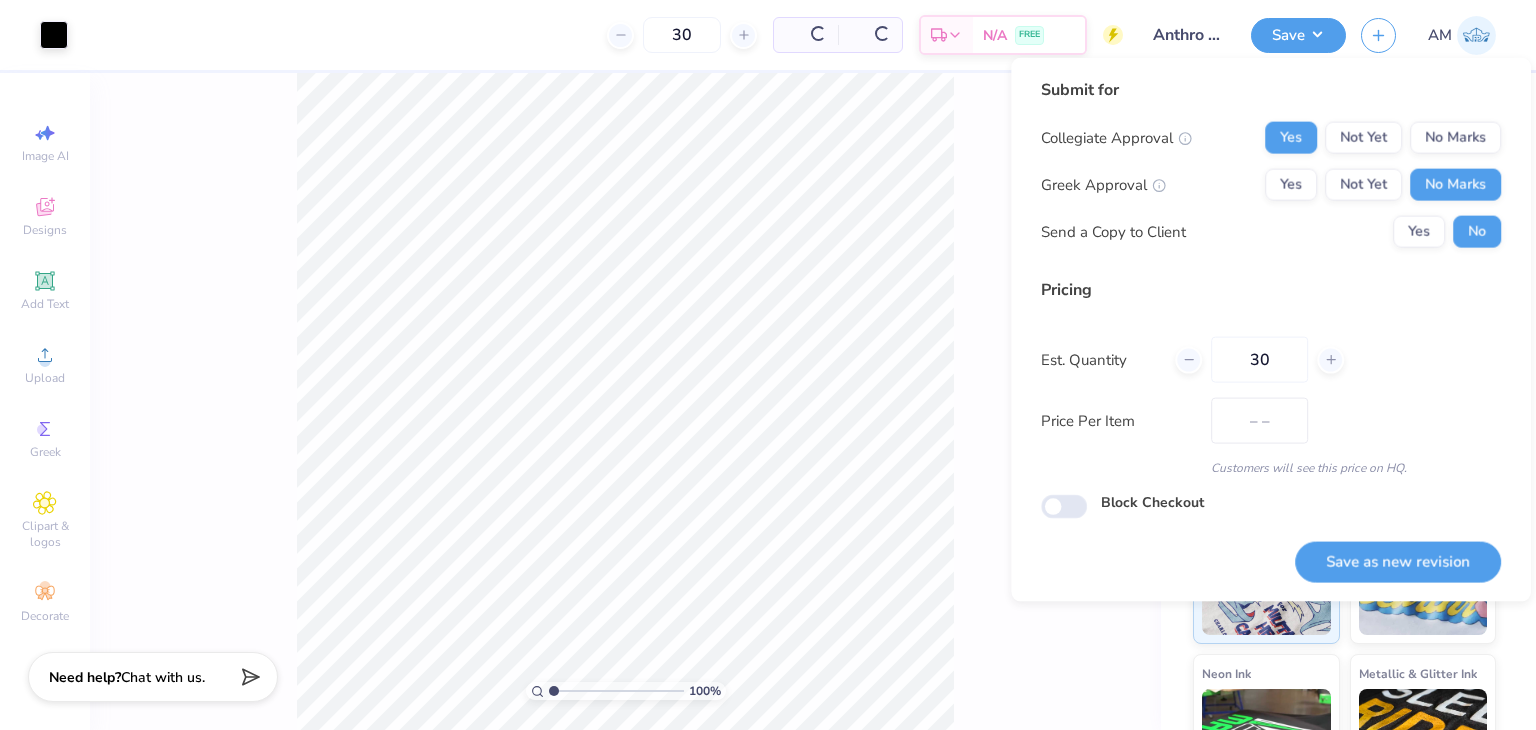type on "$19.51" 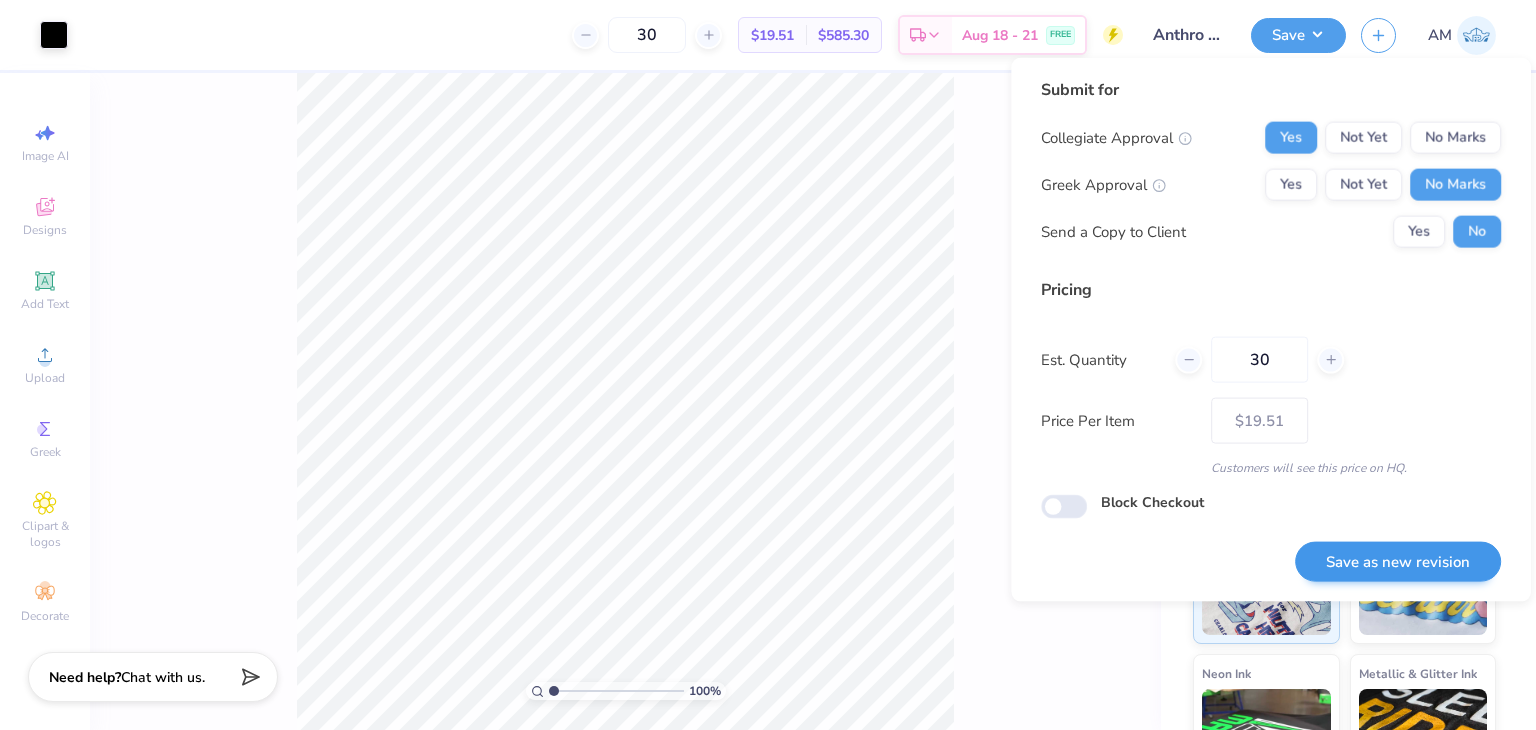 type on "30" 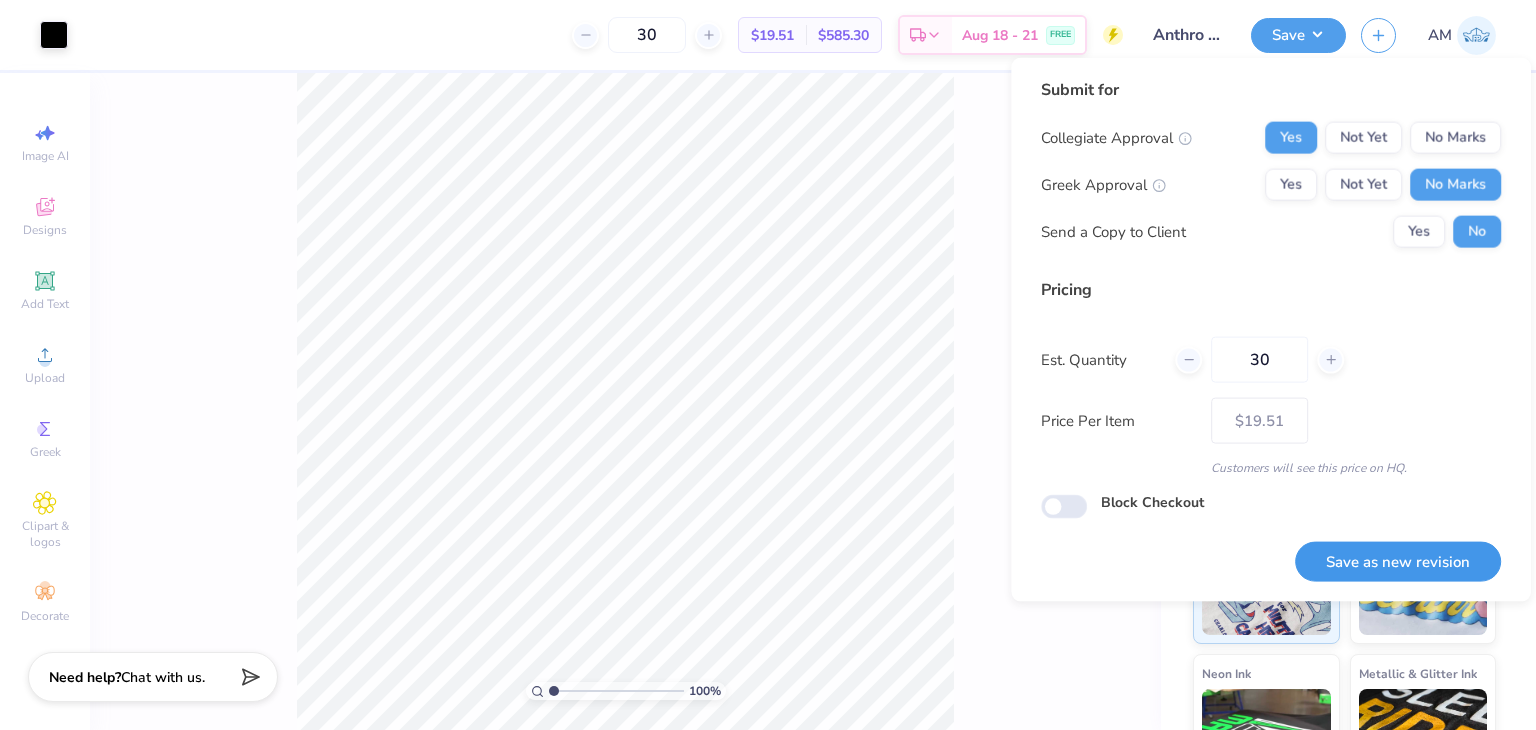click on "Save as new revision" at bounding box center (1398, 561) 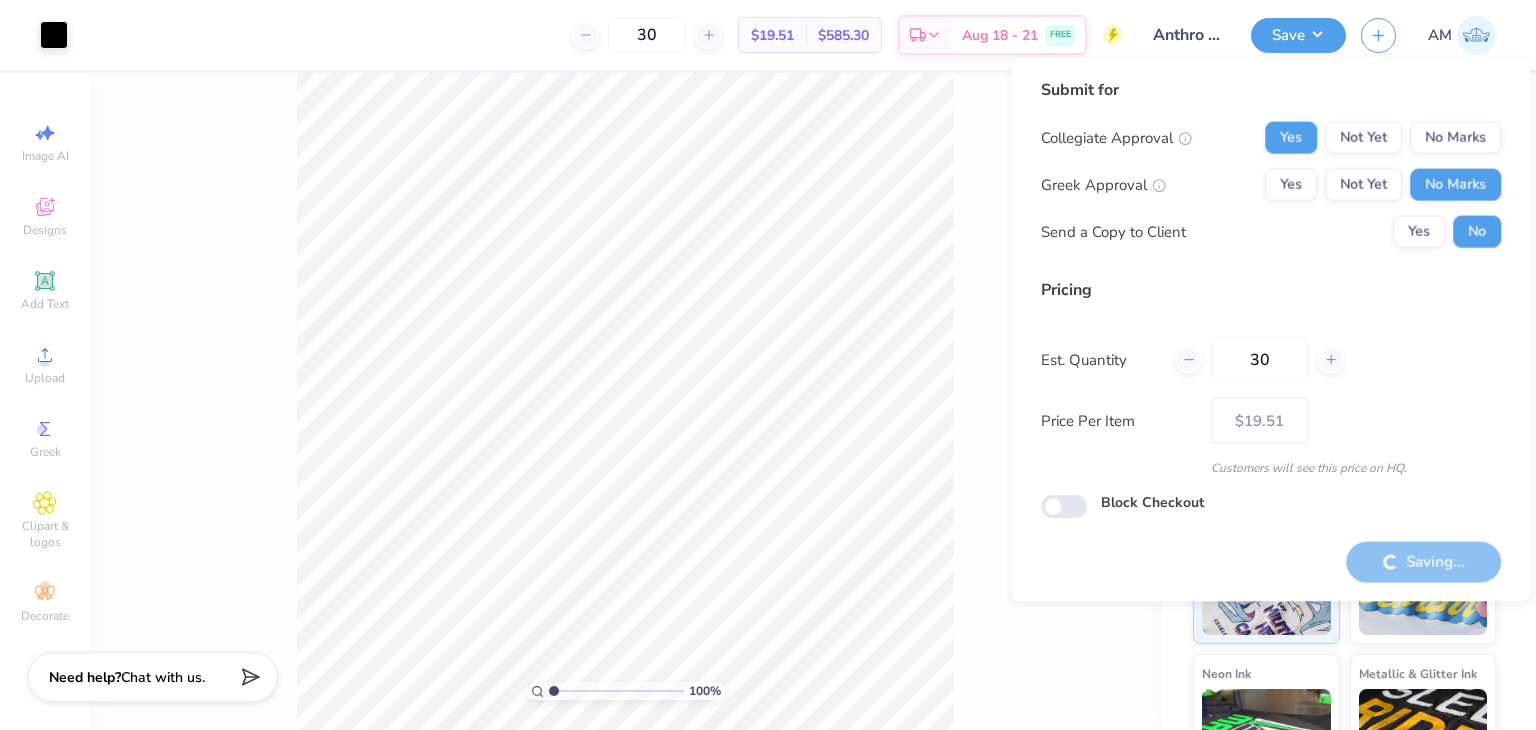 type on "– –" 